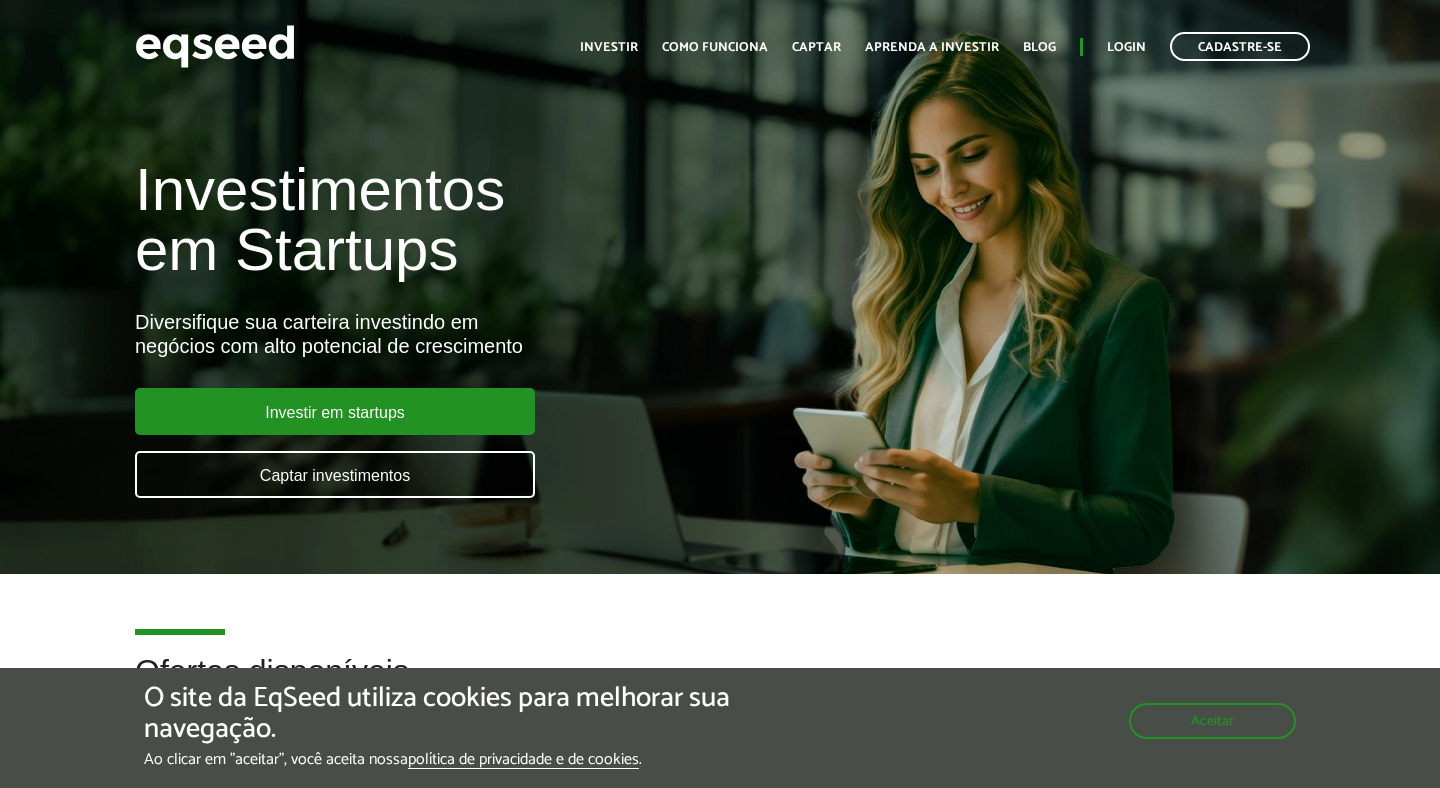 scroll, scrollTop: 0, scrollLeft: 0, axis: both 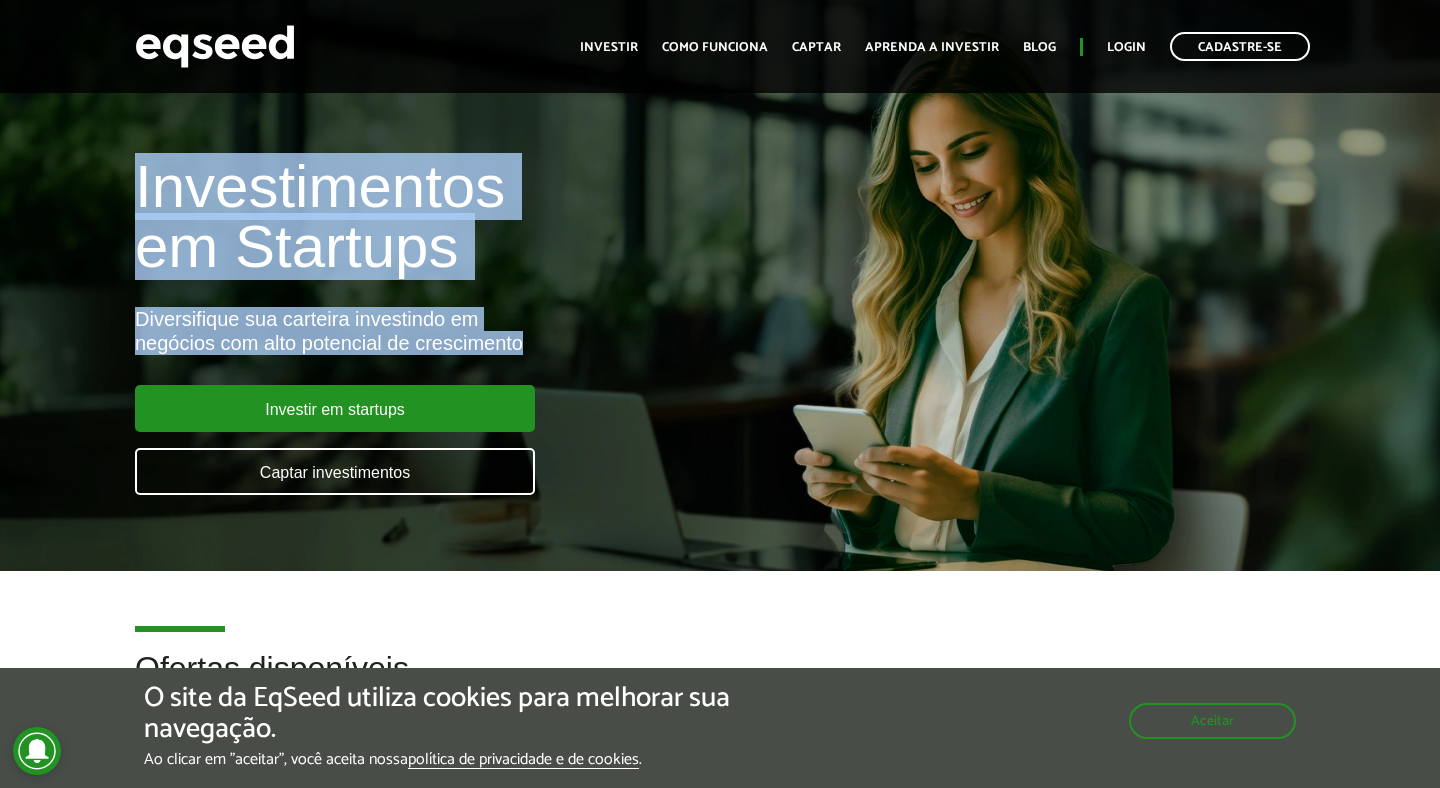 drag, startPoint x: 246, startPoint y: 111, endPoint x: 528, endPoint y: 331, distance: 357.66464 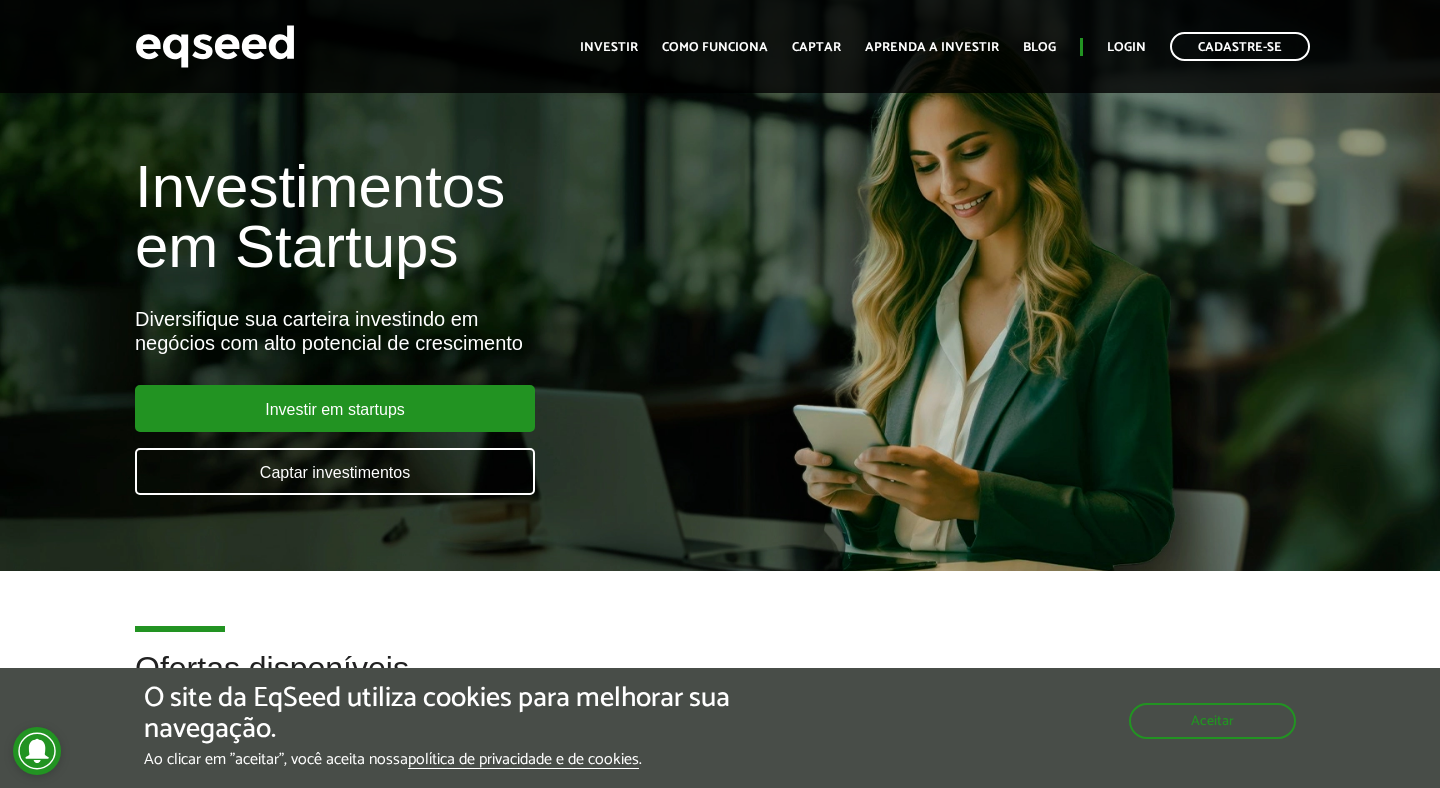 click on "Investimentos em Startups
Diversifique sua carteira investindo em negócios com alto potencial de crescimento
Investir em startups
Captar investimentos" at bounding box center [720, 314] 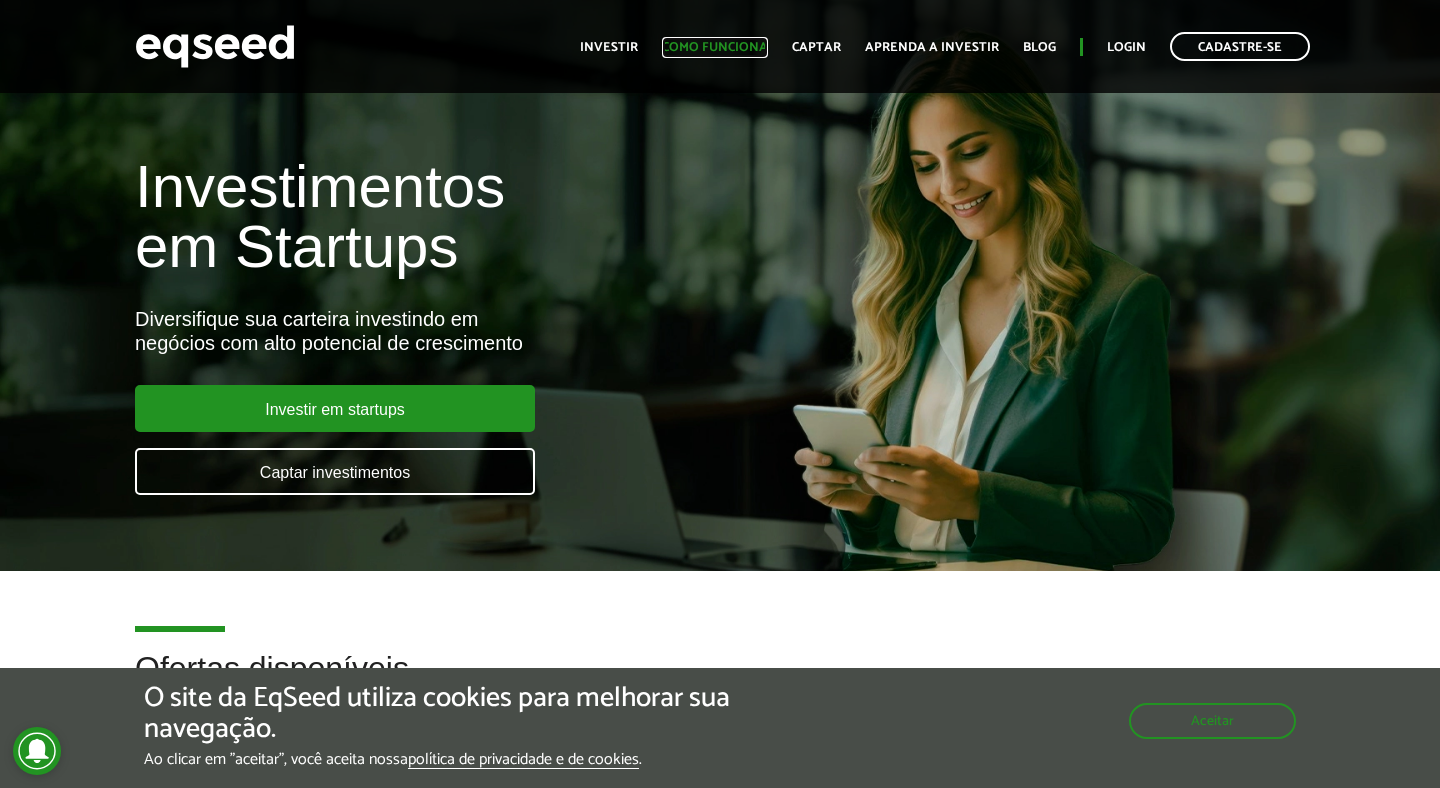 click on "Como funciona" at bounding box center (715, 47) 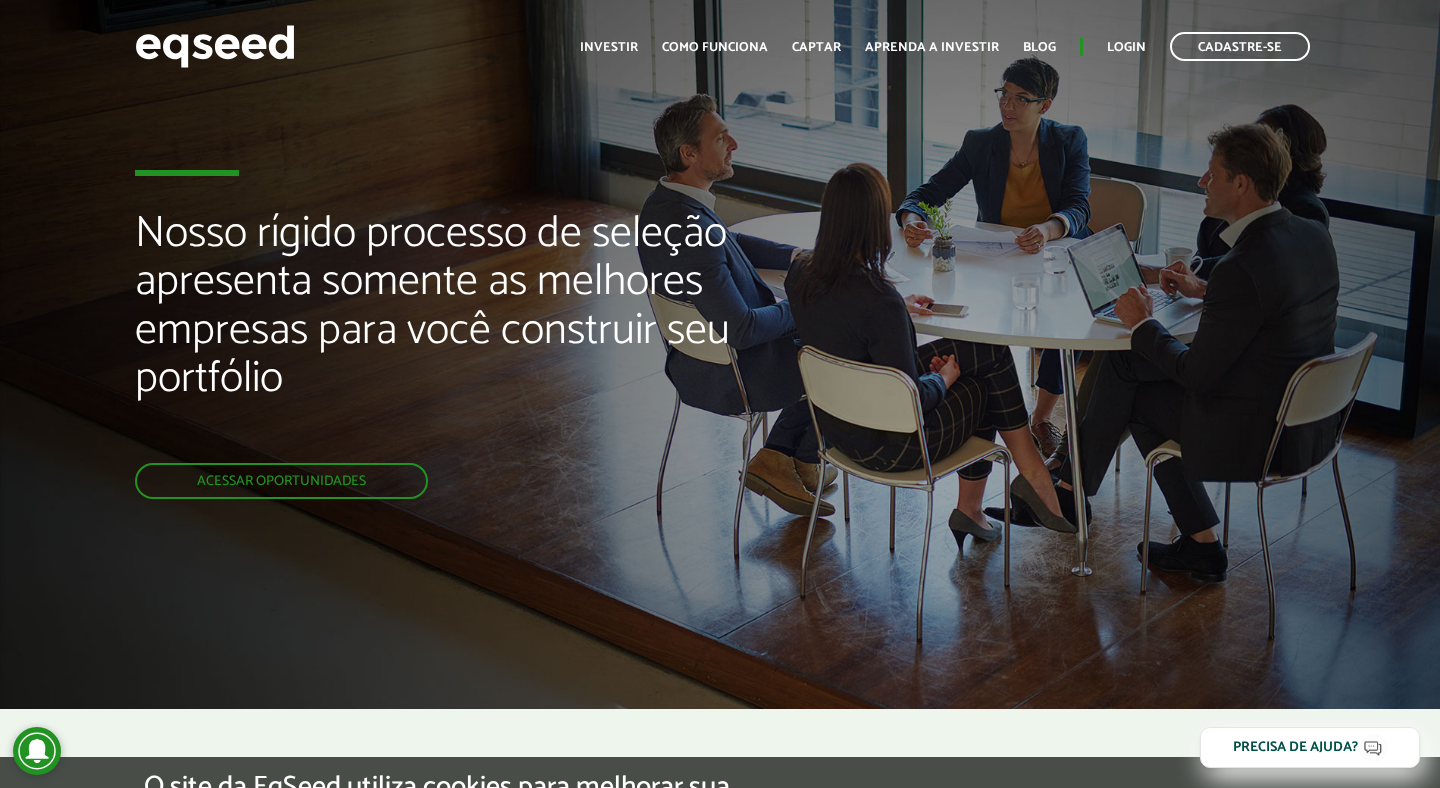 scroll, scrollTop: 0, scrollLeft: 0, axis: both 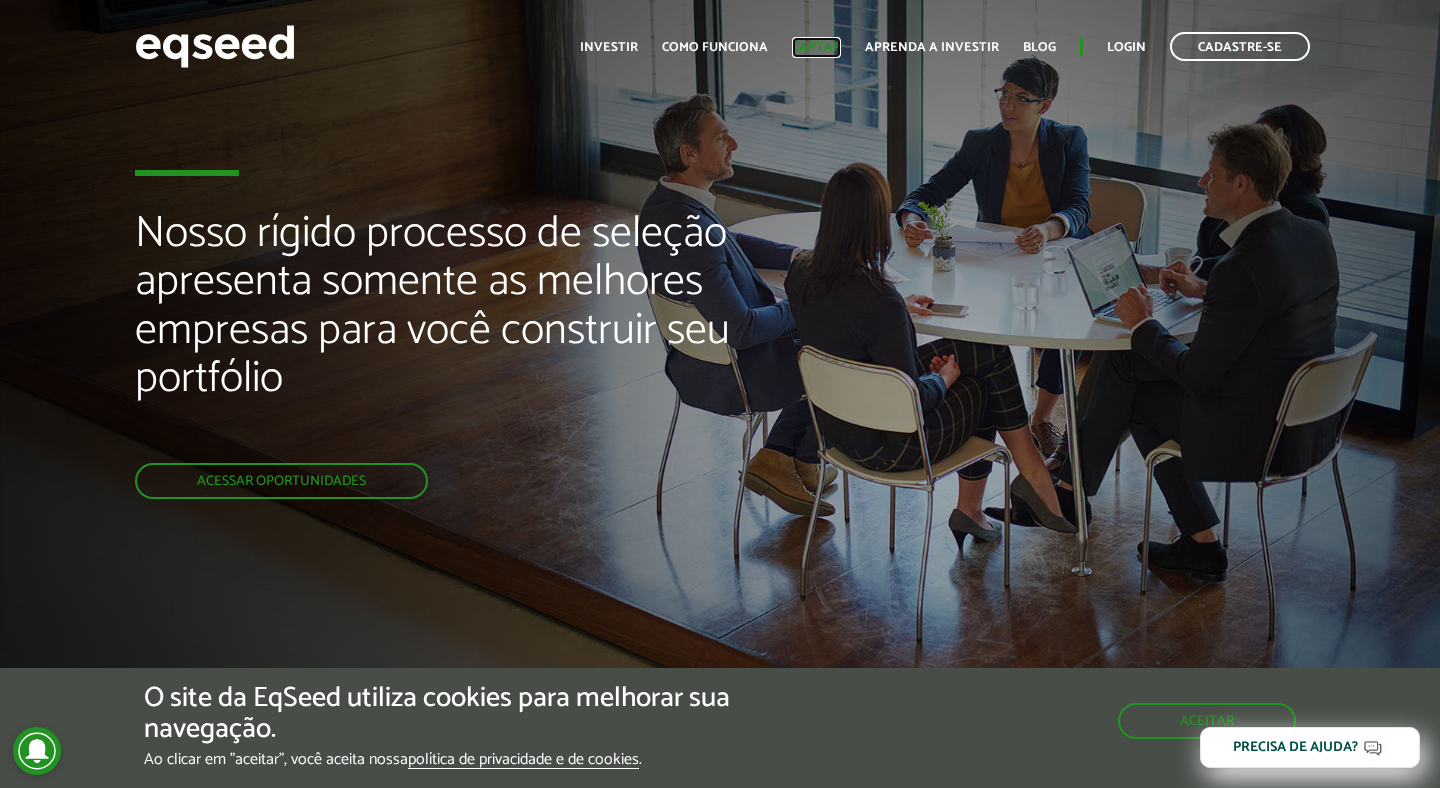 click on "Captar" at bounding box center (816, 47) 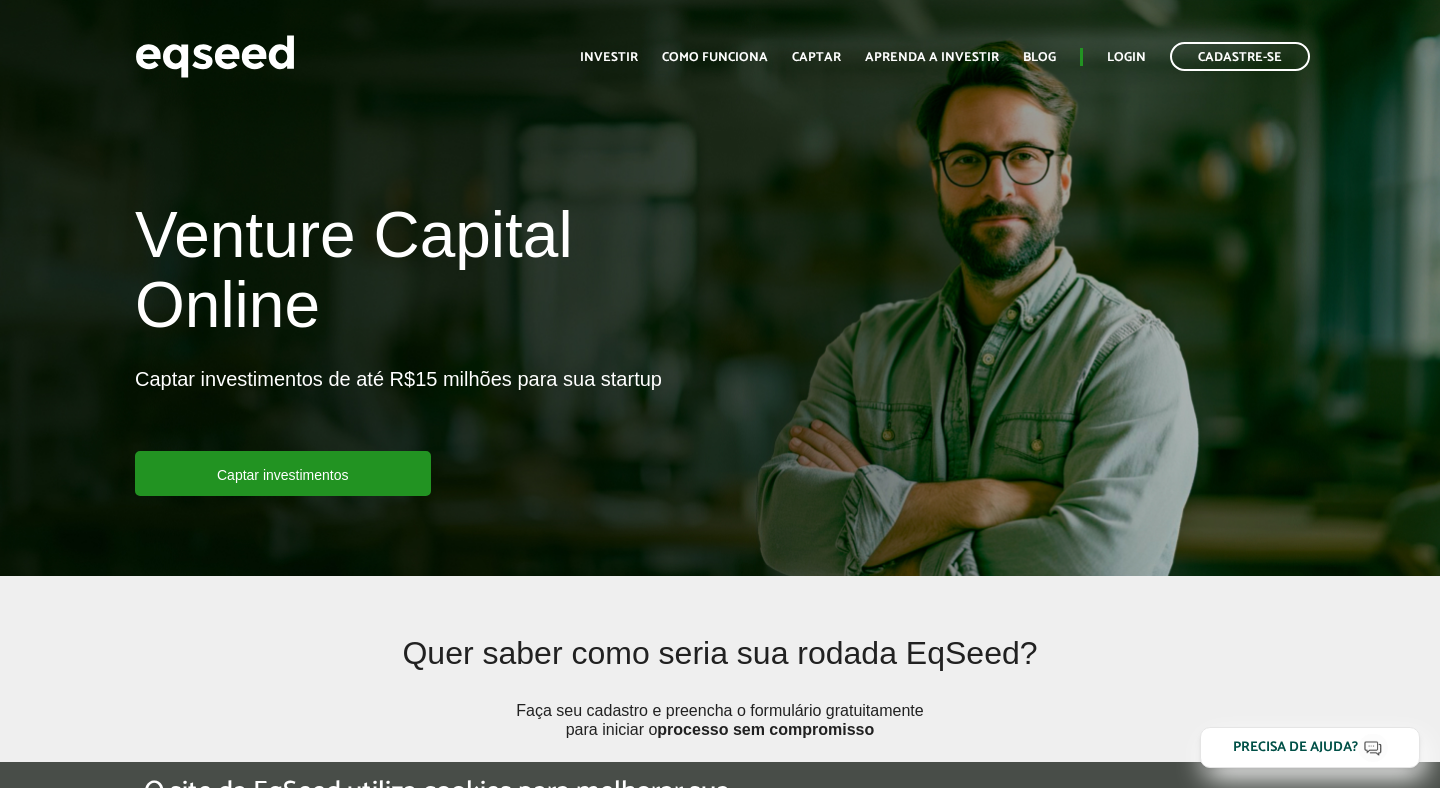 scroll, scrollTop: 0, scrollLeft: 0, axis: both 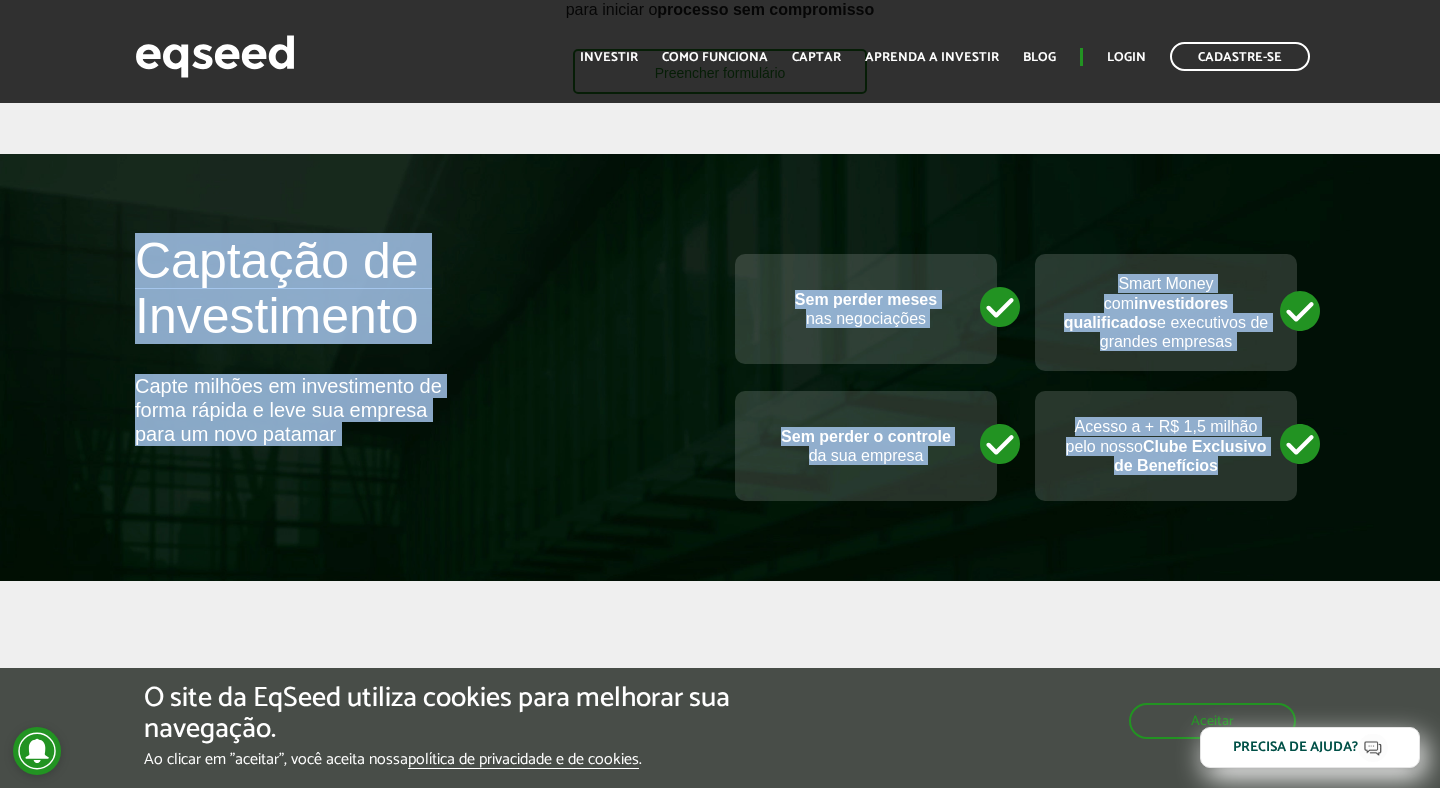drag, startPoint x: 500, startPoint y: 234, endPoint x: 1172, endPoint y: 479, distance: 715.2685 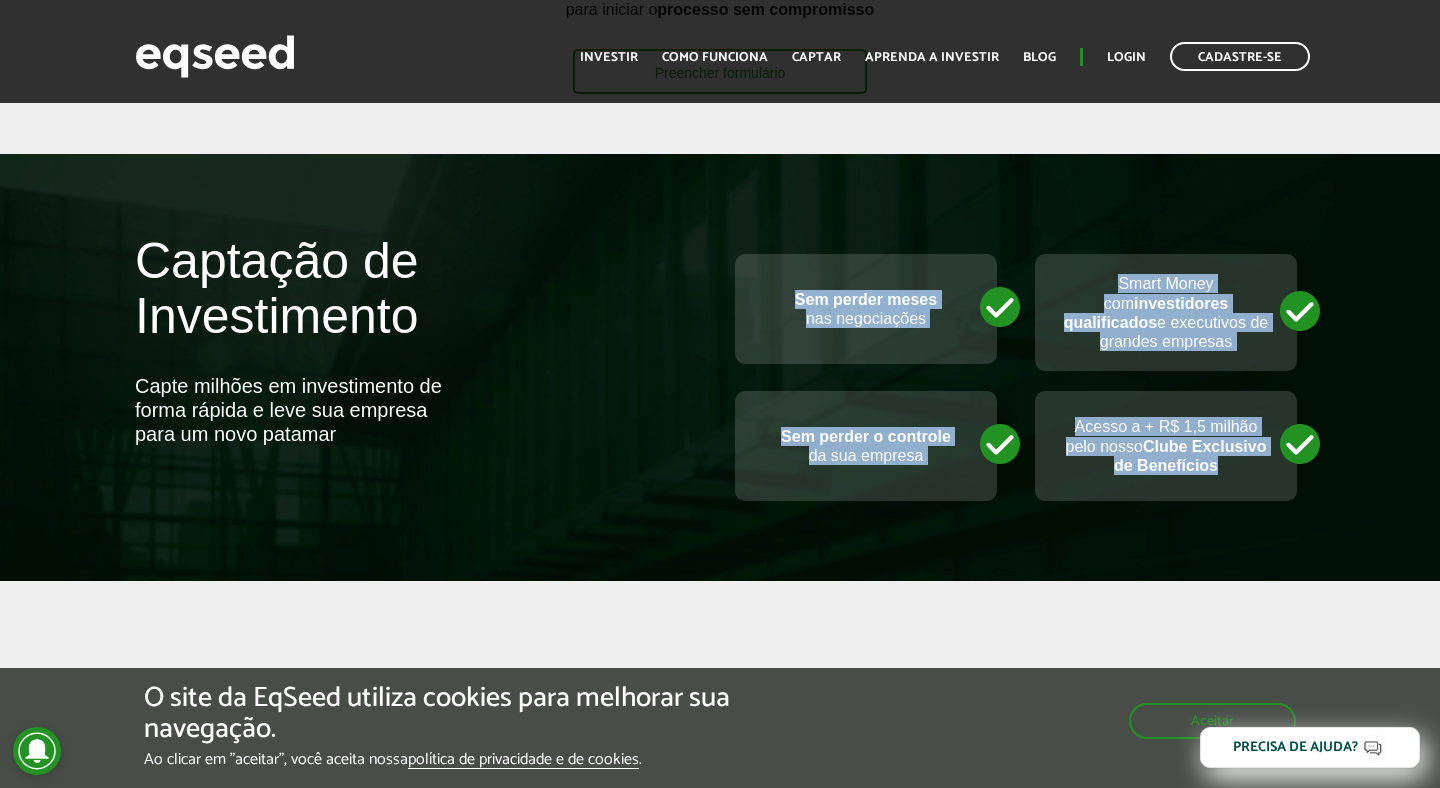 drag, startPoint x: 1128, startPoint y: 509, endPoint x: 399, endPoint y: 340, distance: 748.3328 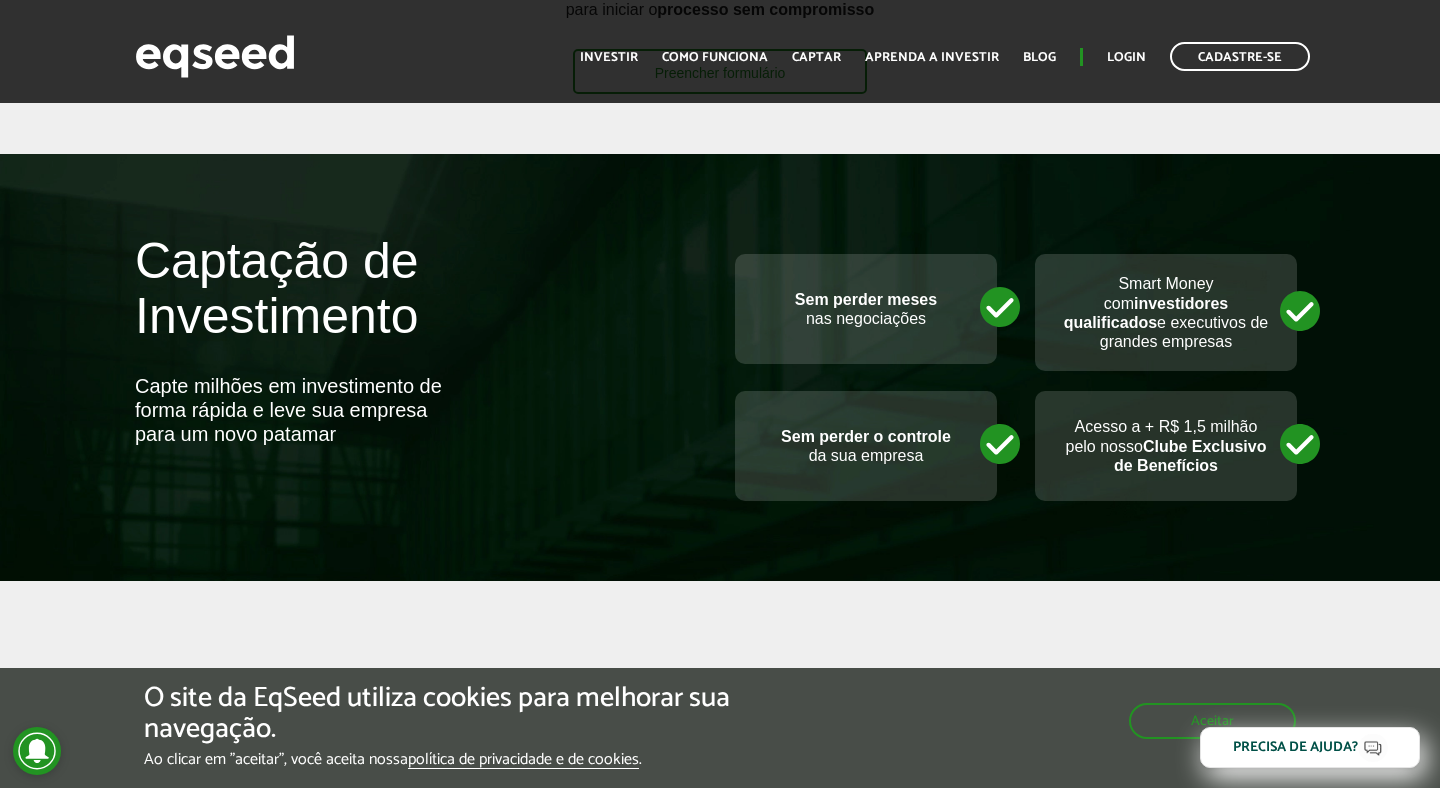click on "Captação de Investimento
Capte milhões em investimento de forma rápida e leve sua empresa para um novo patamar" at bounding box center [420, 360] 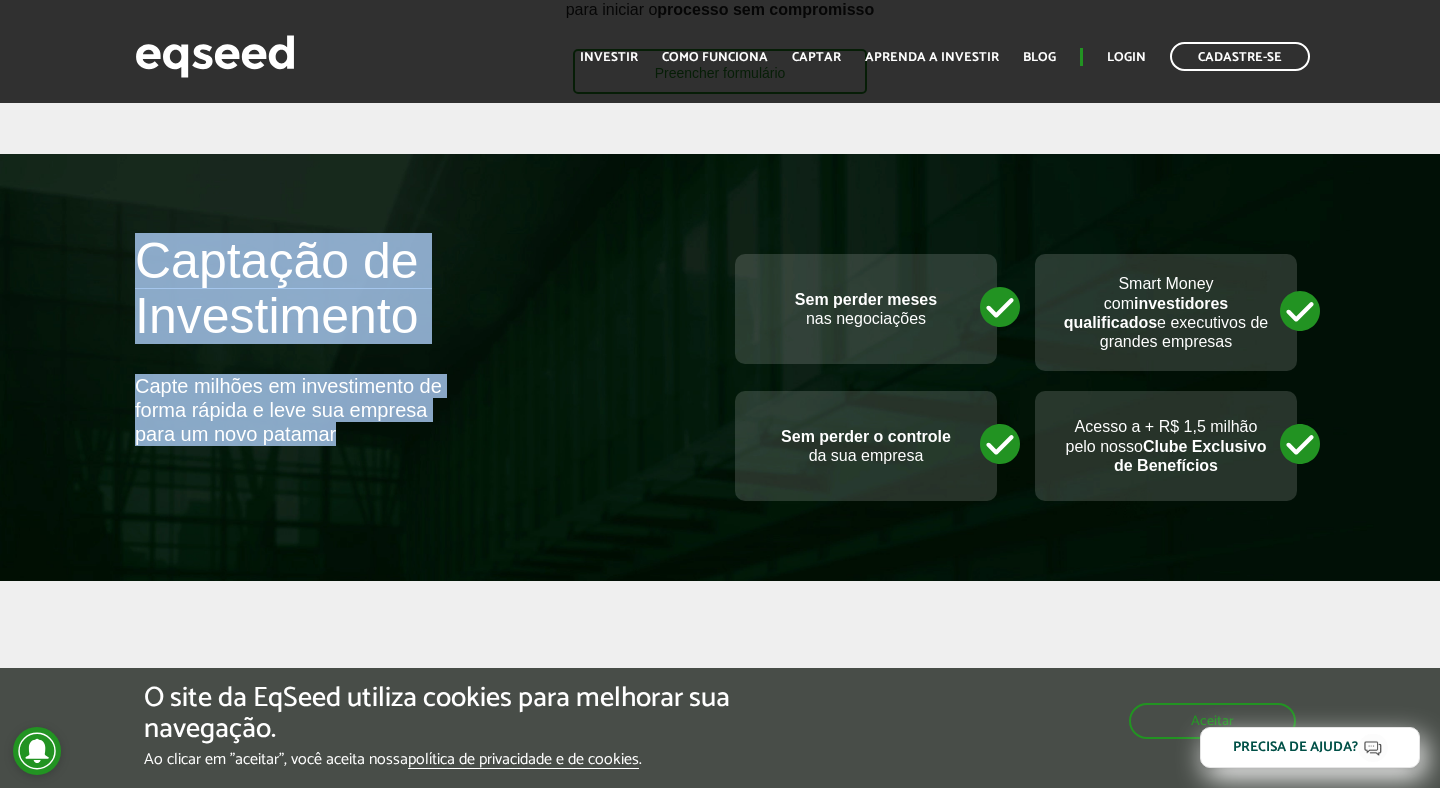 drag, startPoint x: 338, startPoint y: 233, endPoint x: 646, endPoint y: 576, distance: 460.99133 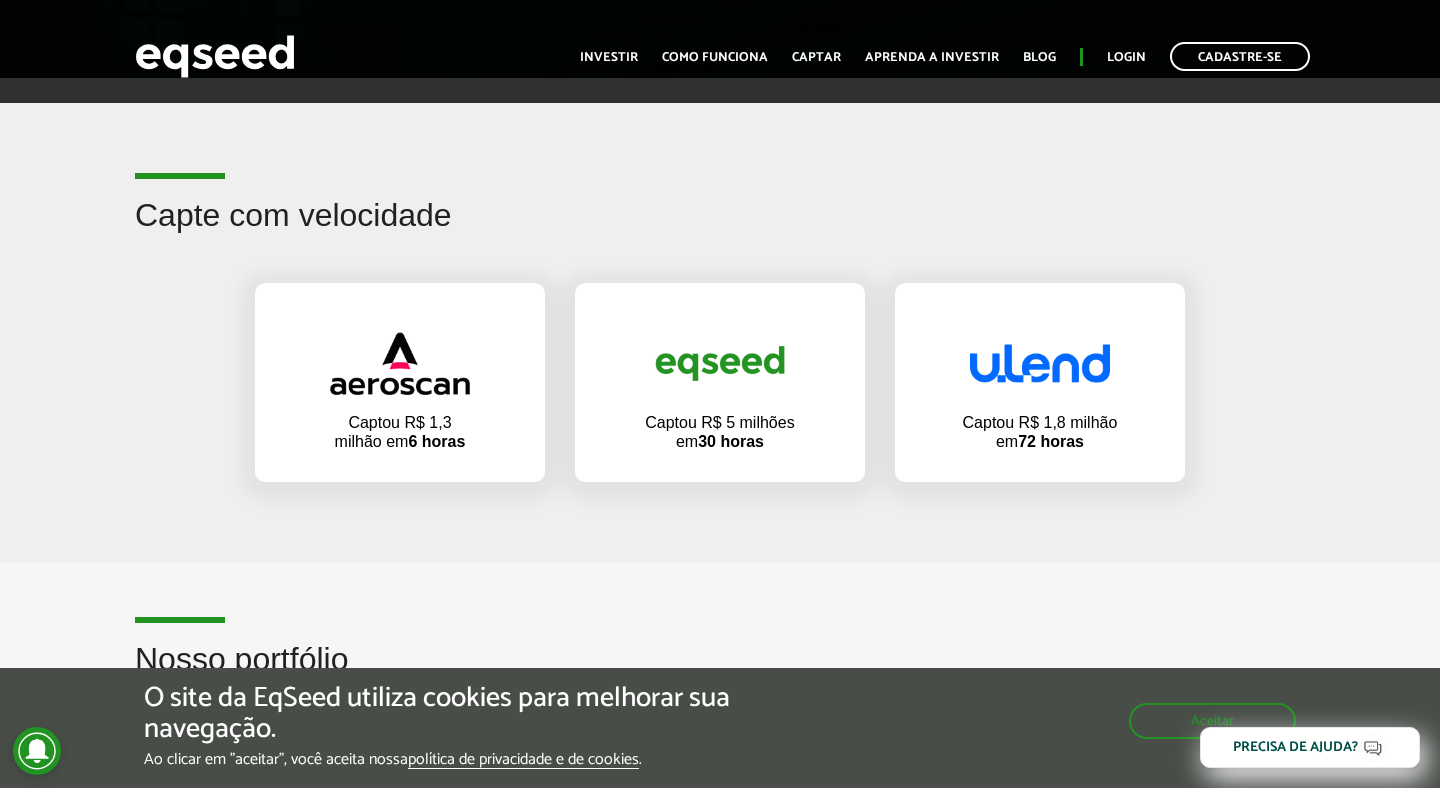 scroll, scrollTop: 1226, scrollLeft: 0, axis: vertical 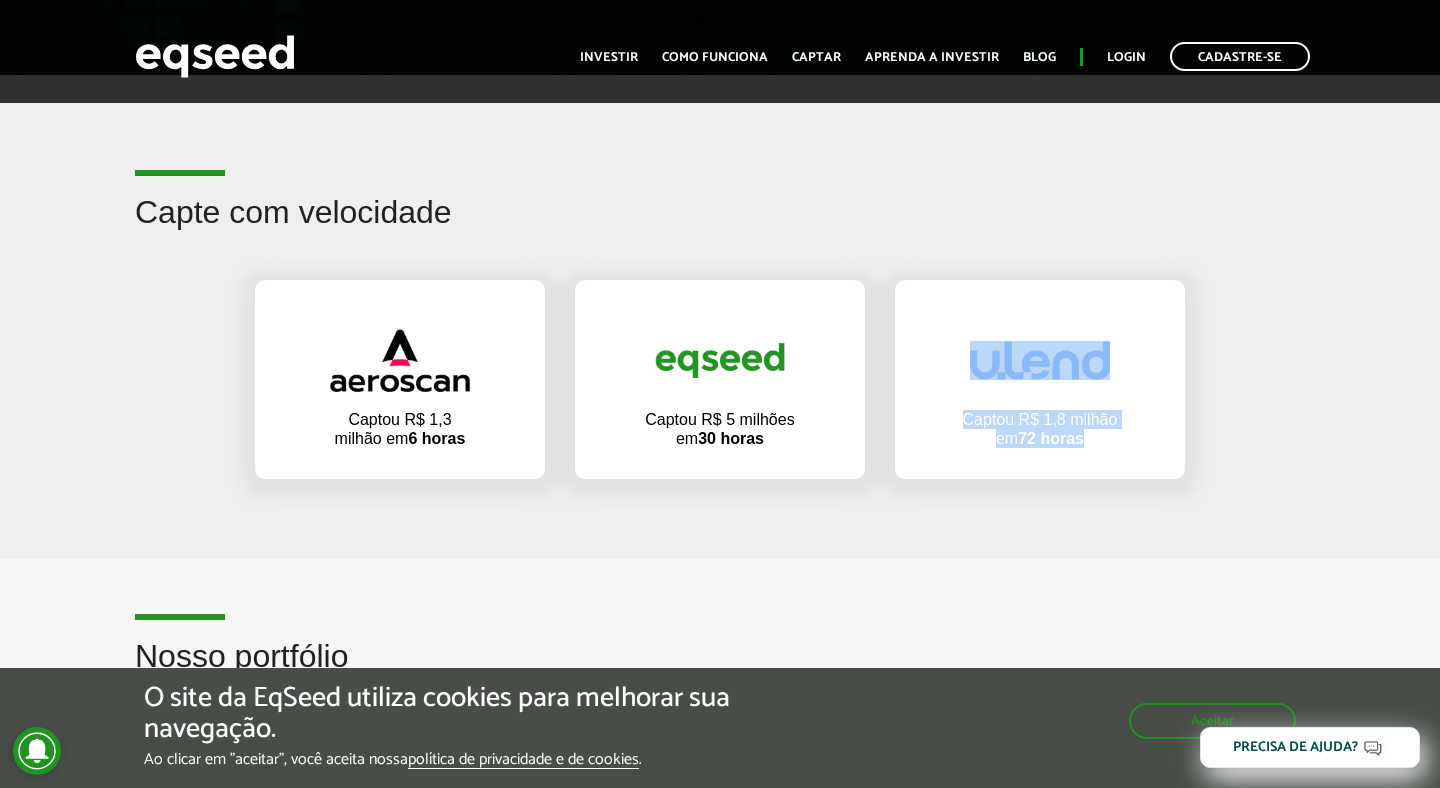 drag, startPoint x: 798, startPoint y: 502, endPoint x: 981, endPoint y: 482, distance: 184.08965 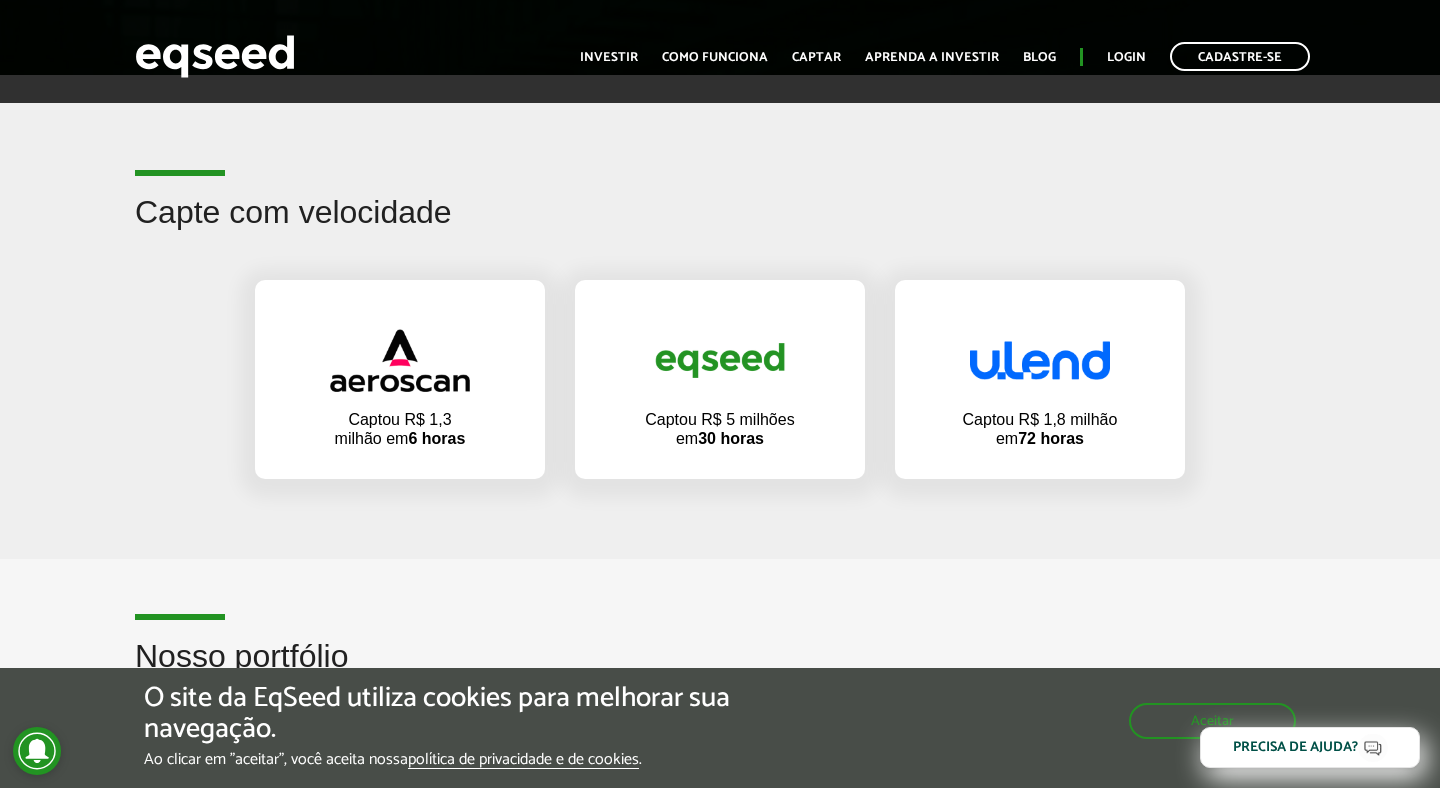 click on "O site da EqSeed utiliza cookies para melhorar sua navegação.
Ao clicar em "aceitar", você aceita nossa  política de privacidade e de cookies .
Aceitar" at bounding box center (720, 726) 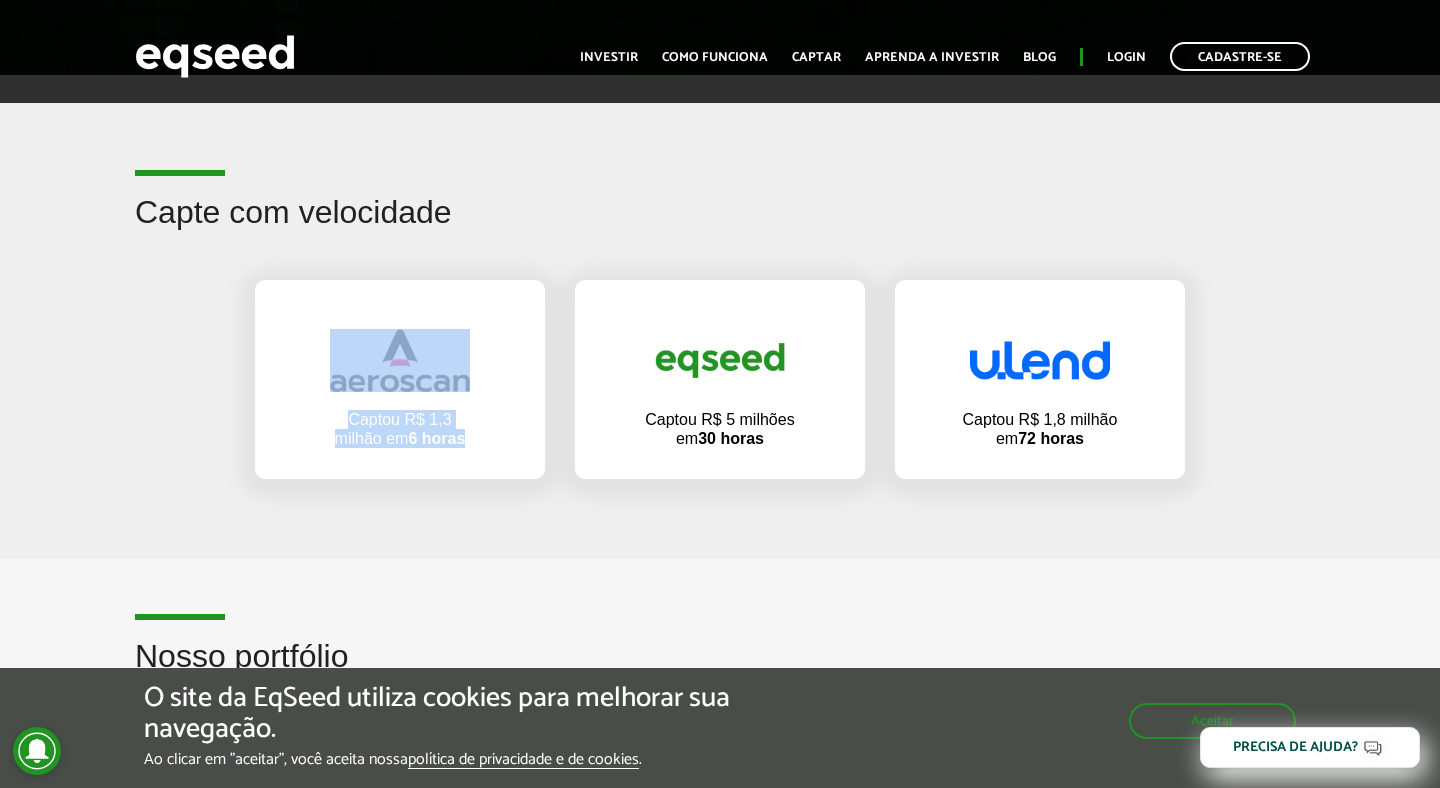 click on "Captou R$ 1,3 milhão em  6 horas
Captou R$ 5 milhões em  30 horas
Captou R$ 1,8 milhão em  72 horas" at bounding box center [720, 379] 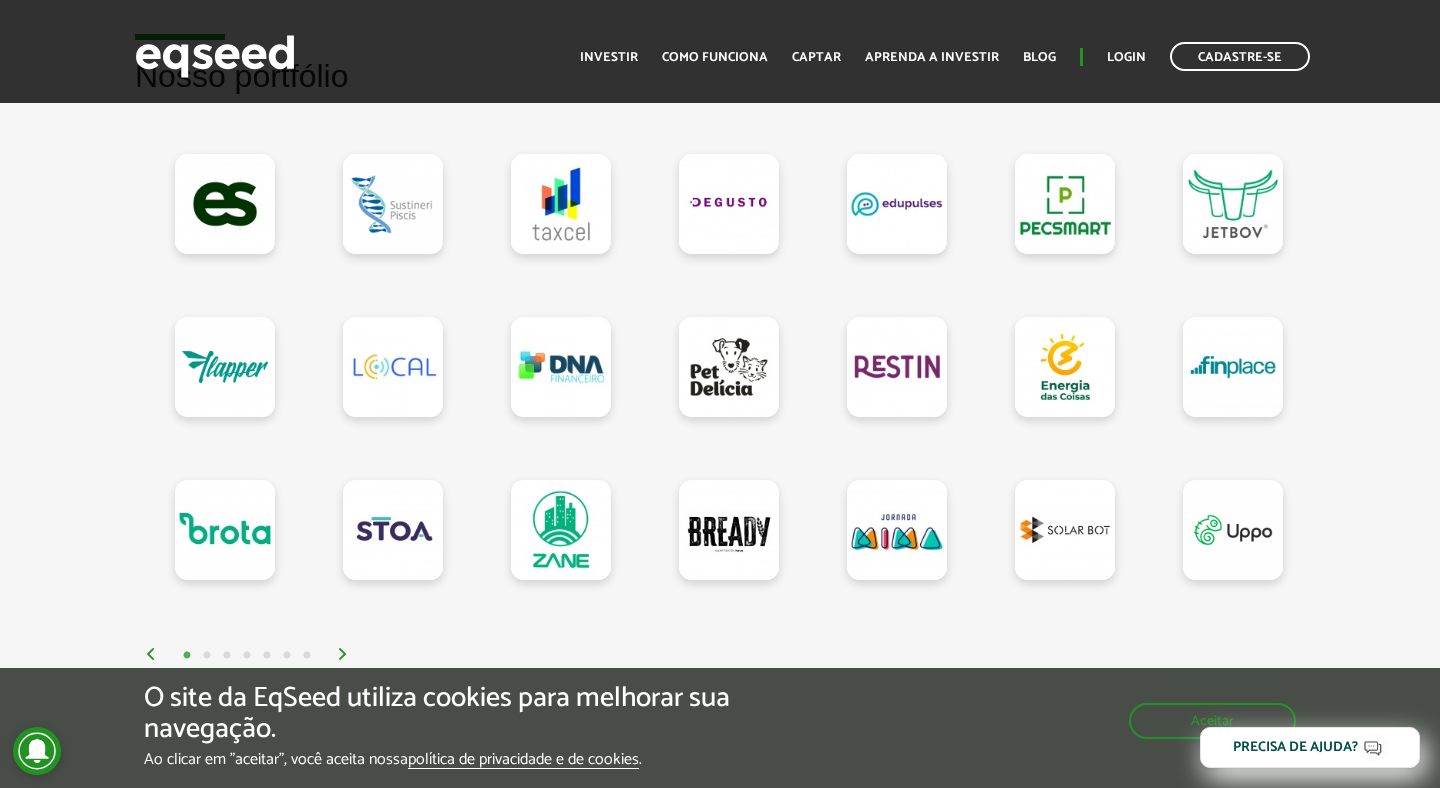 scroll, scrollTop: 1837, scrollLeft: 0, axis: vertical 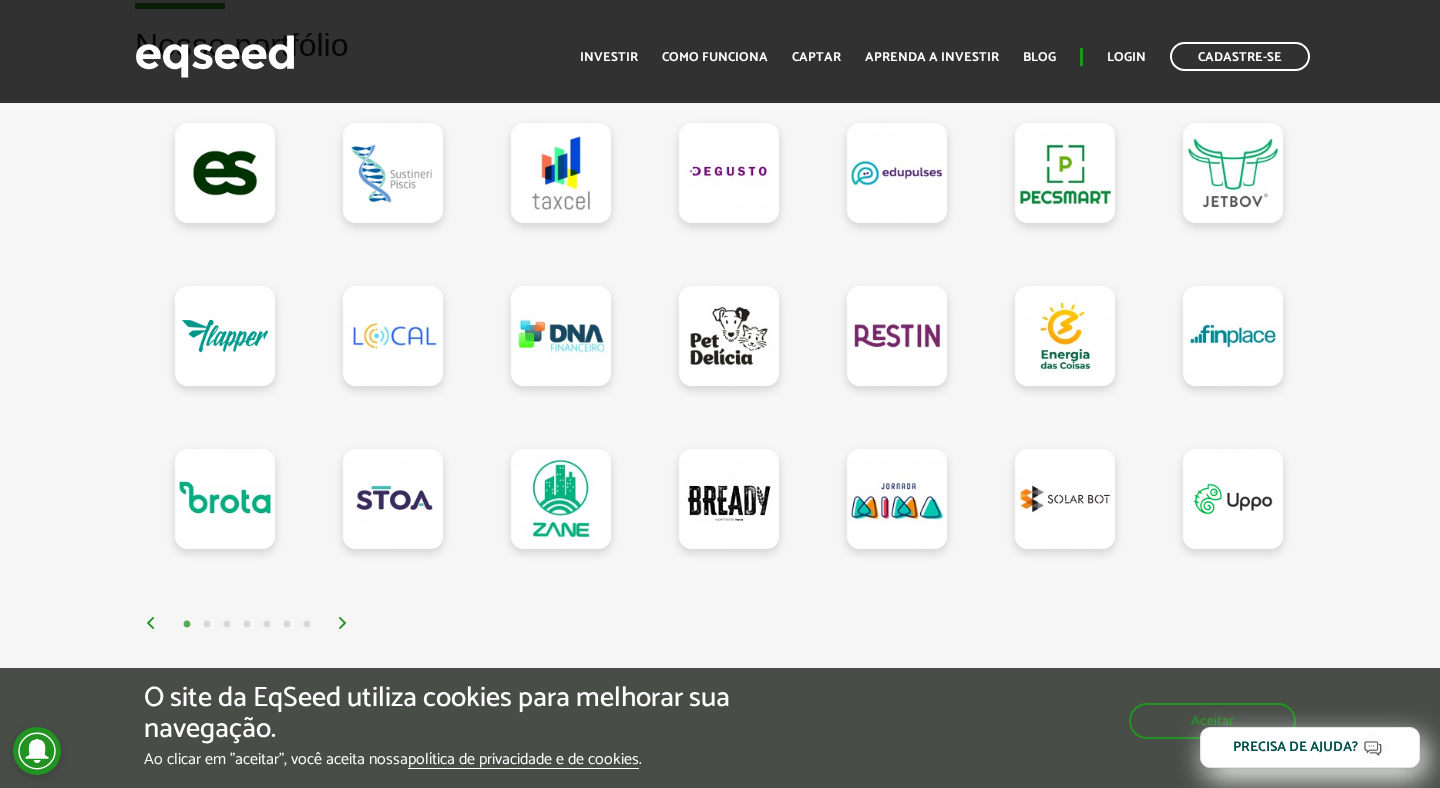 click at bounding box center (343, 623) 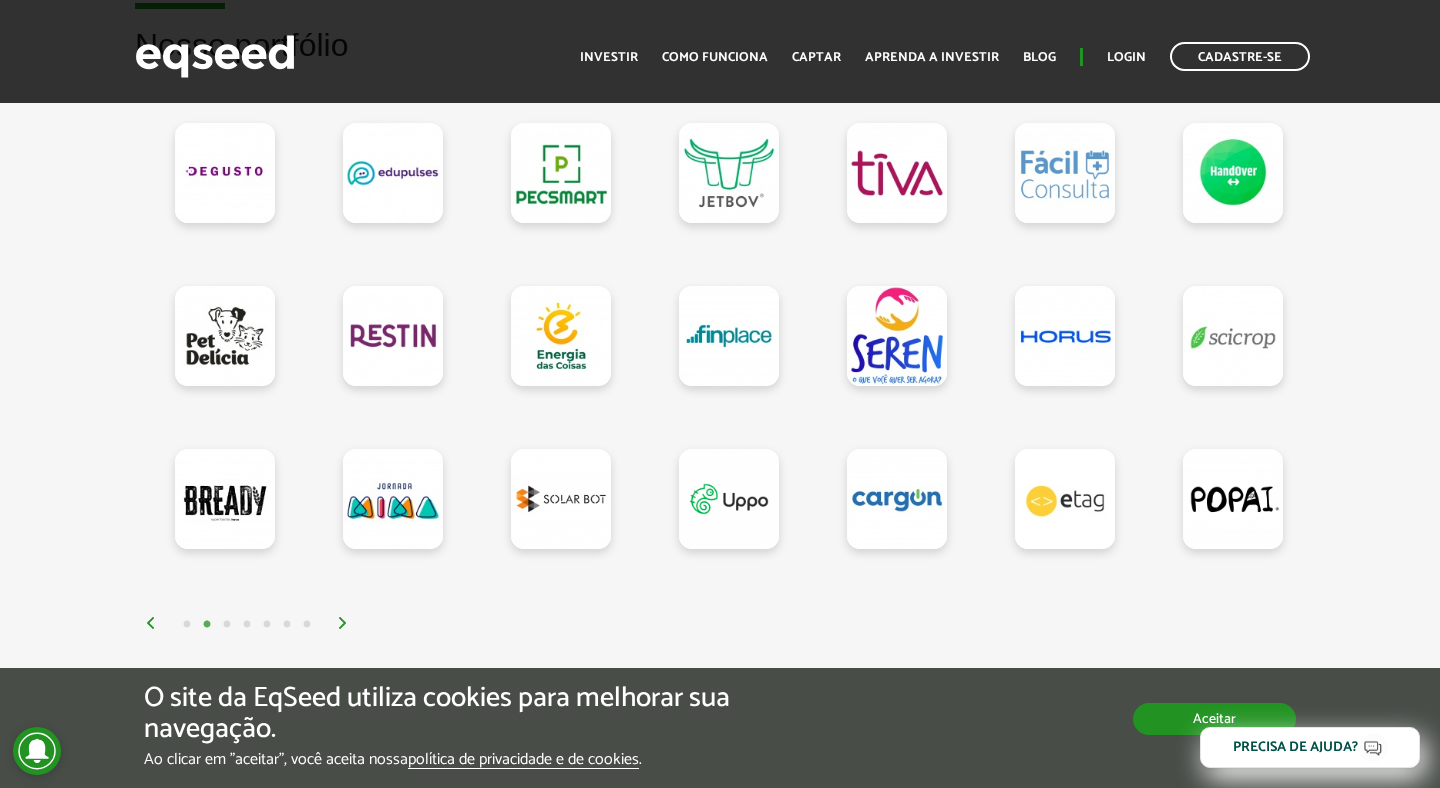 click on "Aceitar" at bounding box center (1214, 719) 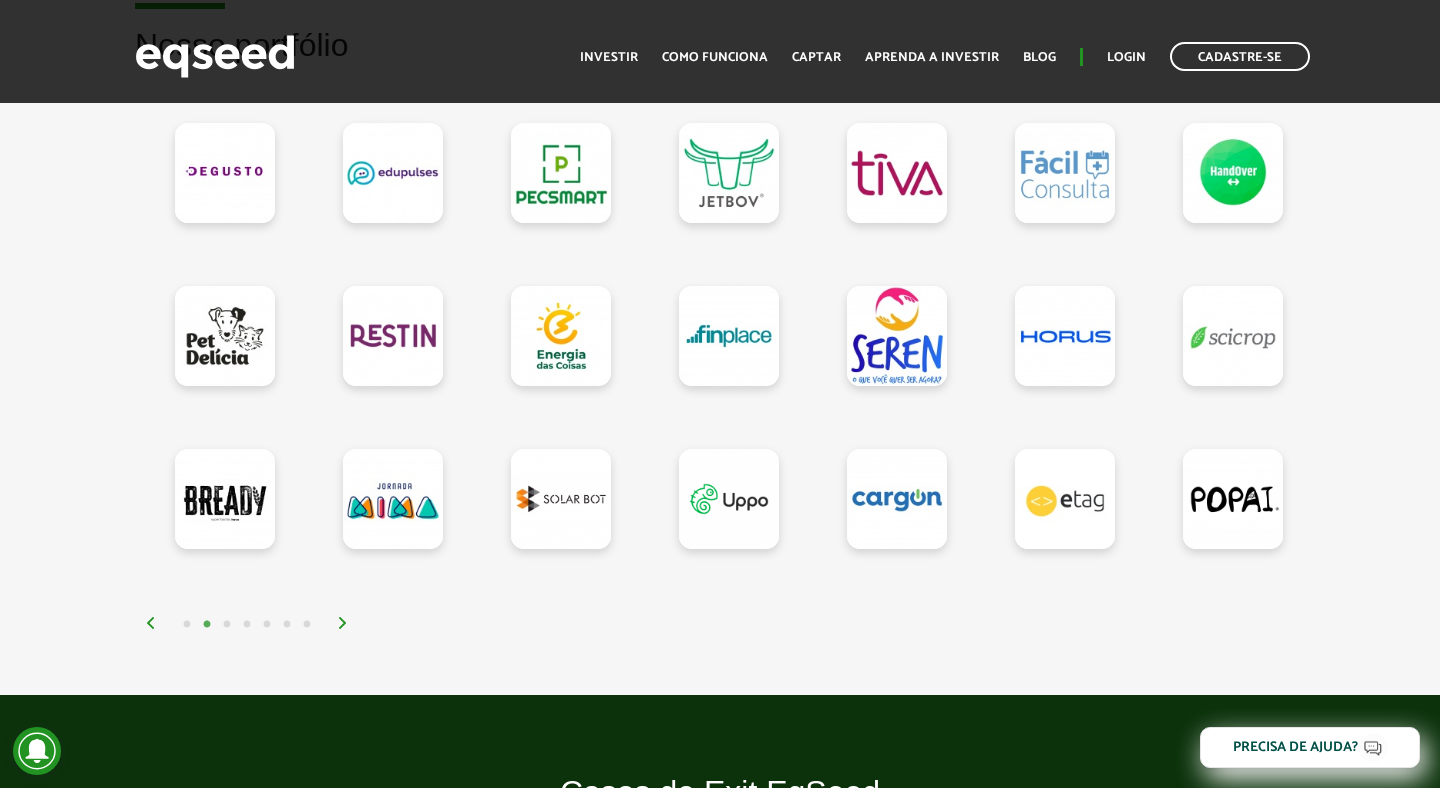 click at bounding box center [343, 623] 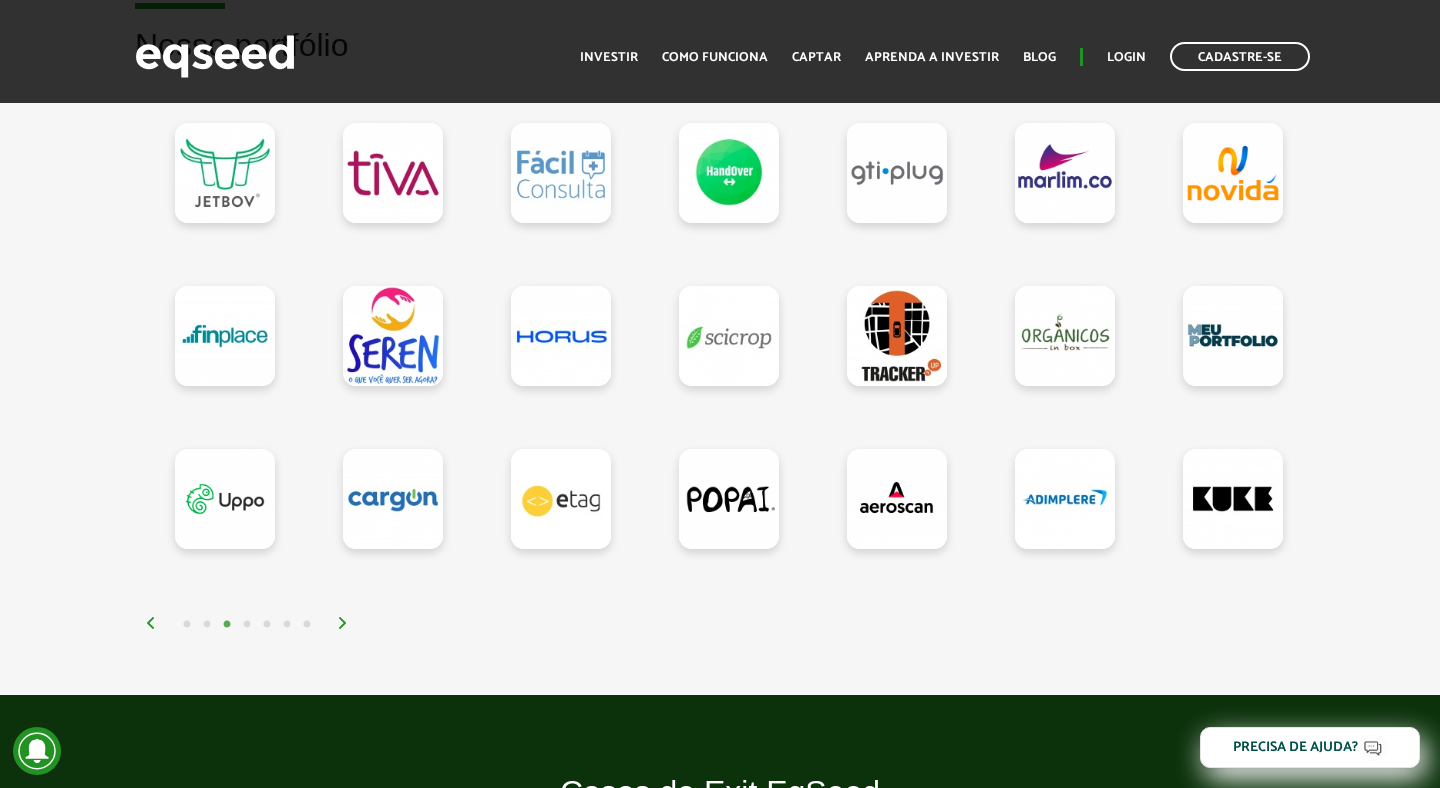 click at bounding box center [343, 623] 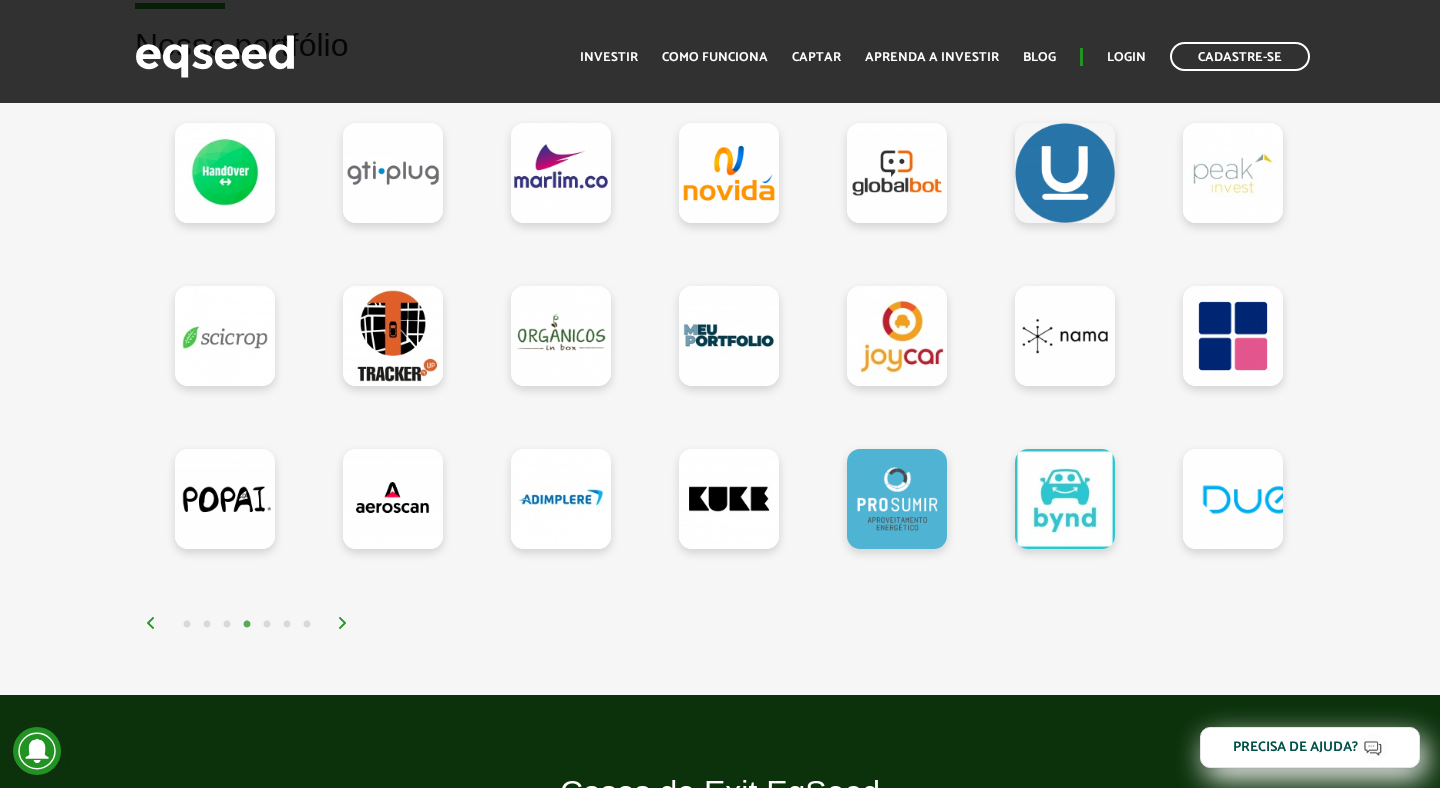 click on "1 2 3 4 5 6 7" at bounding box center (725, 623) 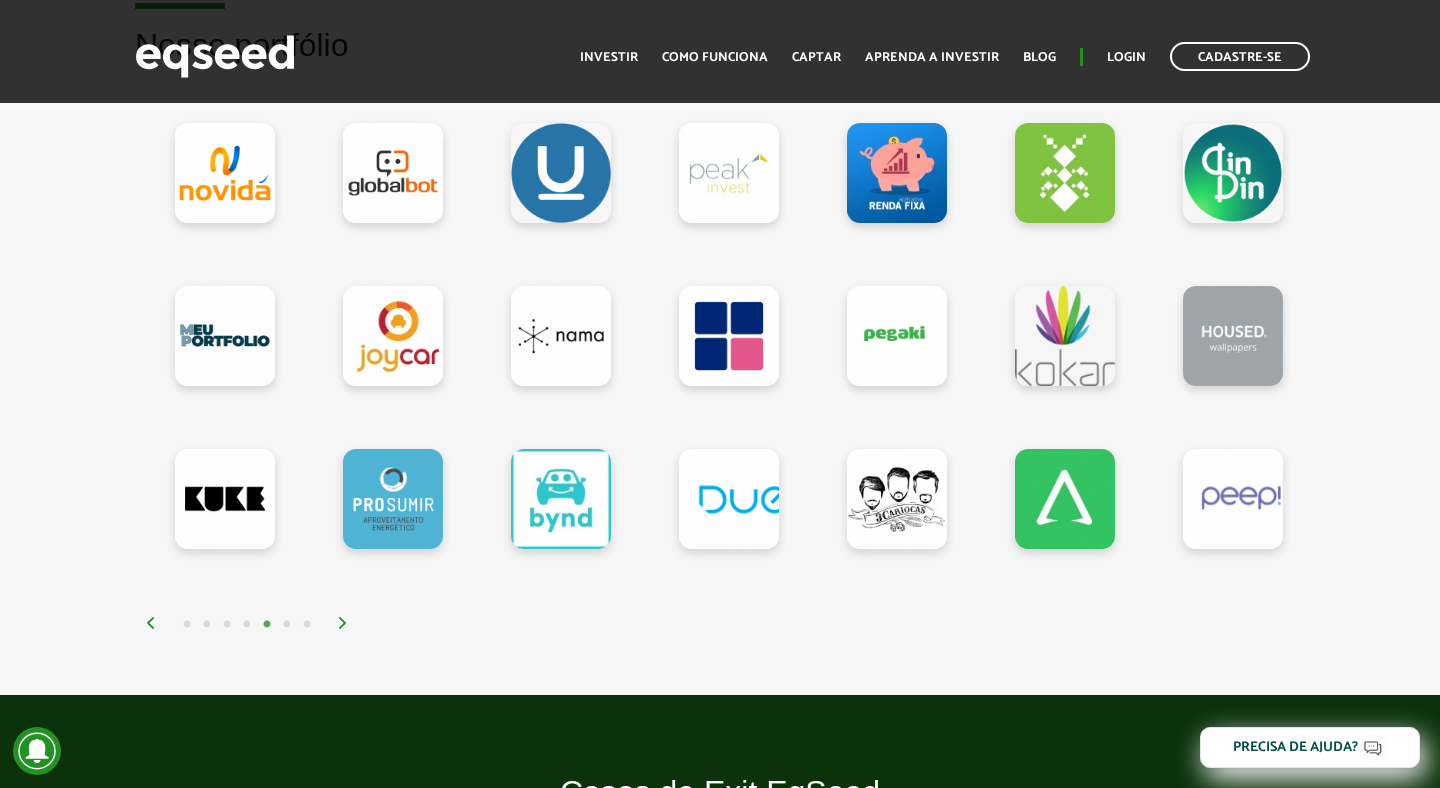 click at bounding box center (343, 623) 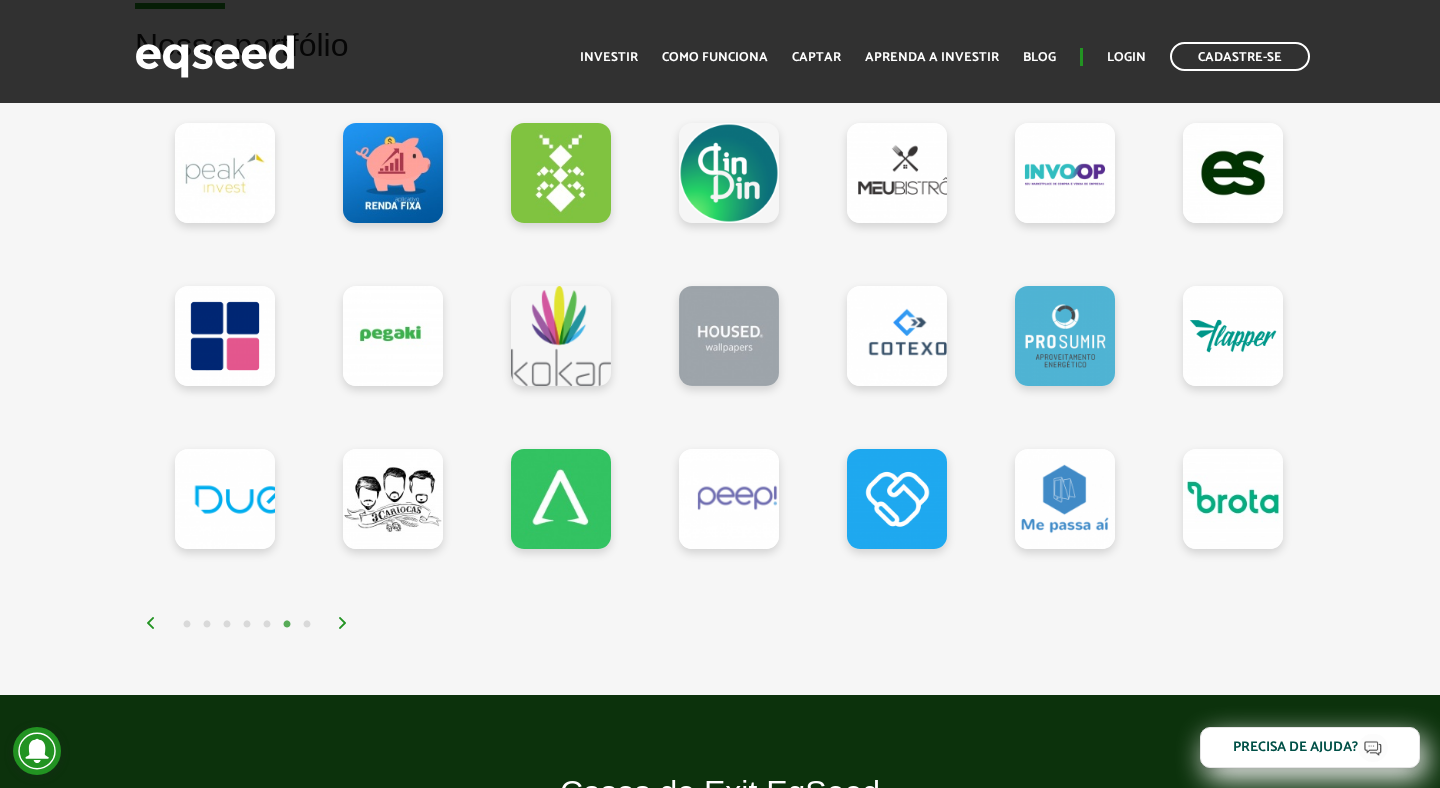 click at bounding box center (343, 623) 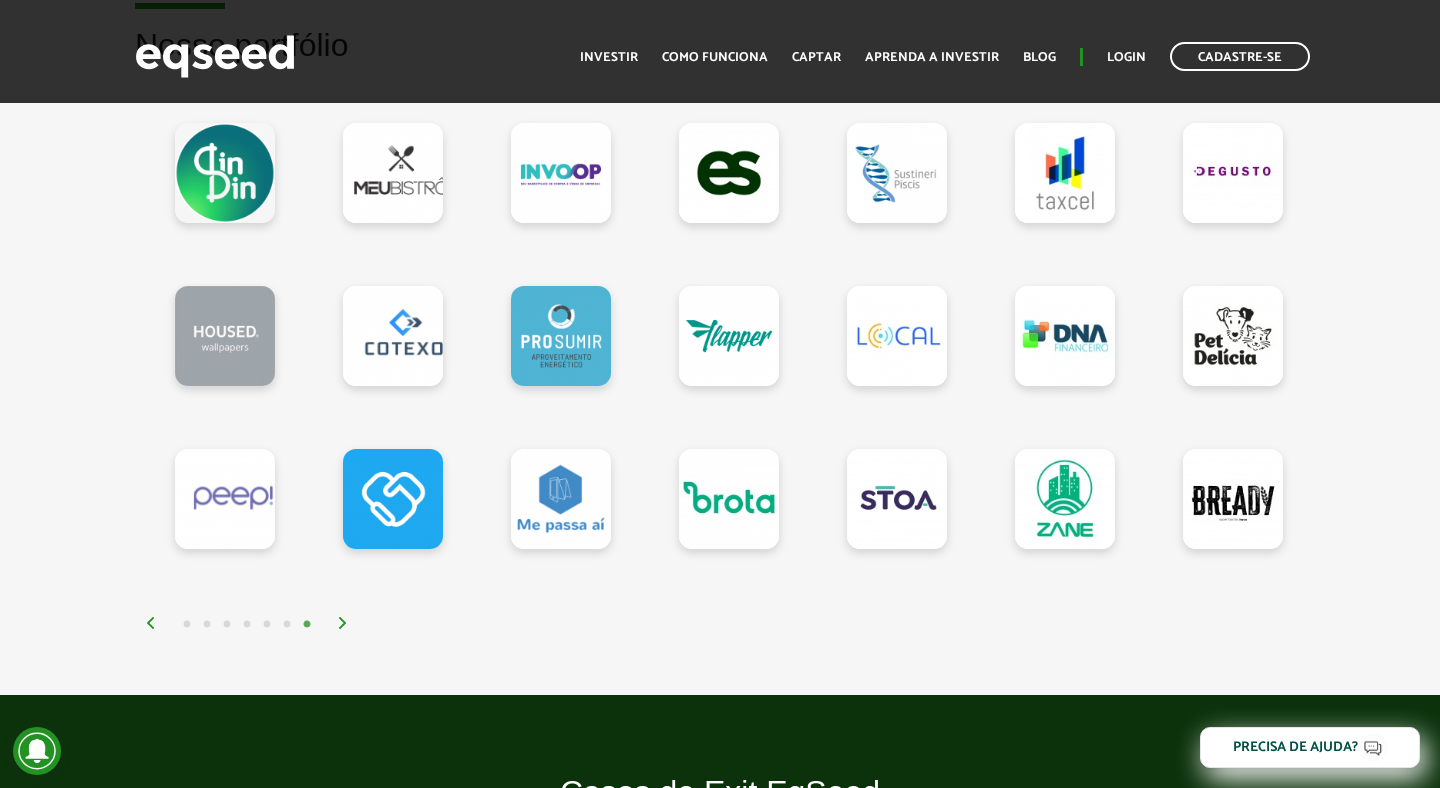 click on "Nosso portfólio" at bounding box center (720, 321) 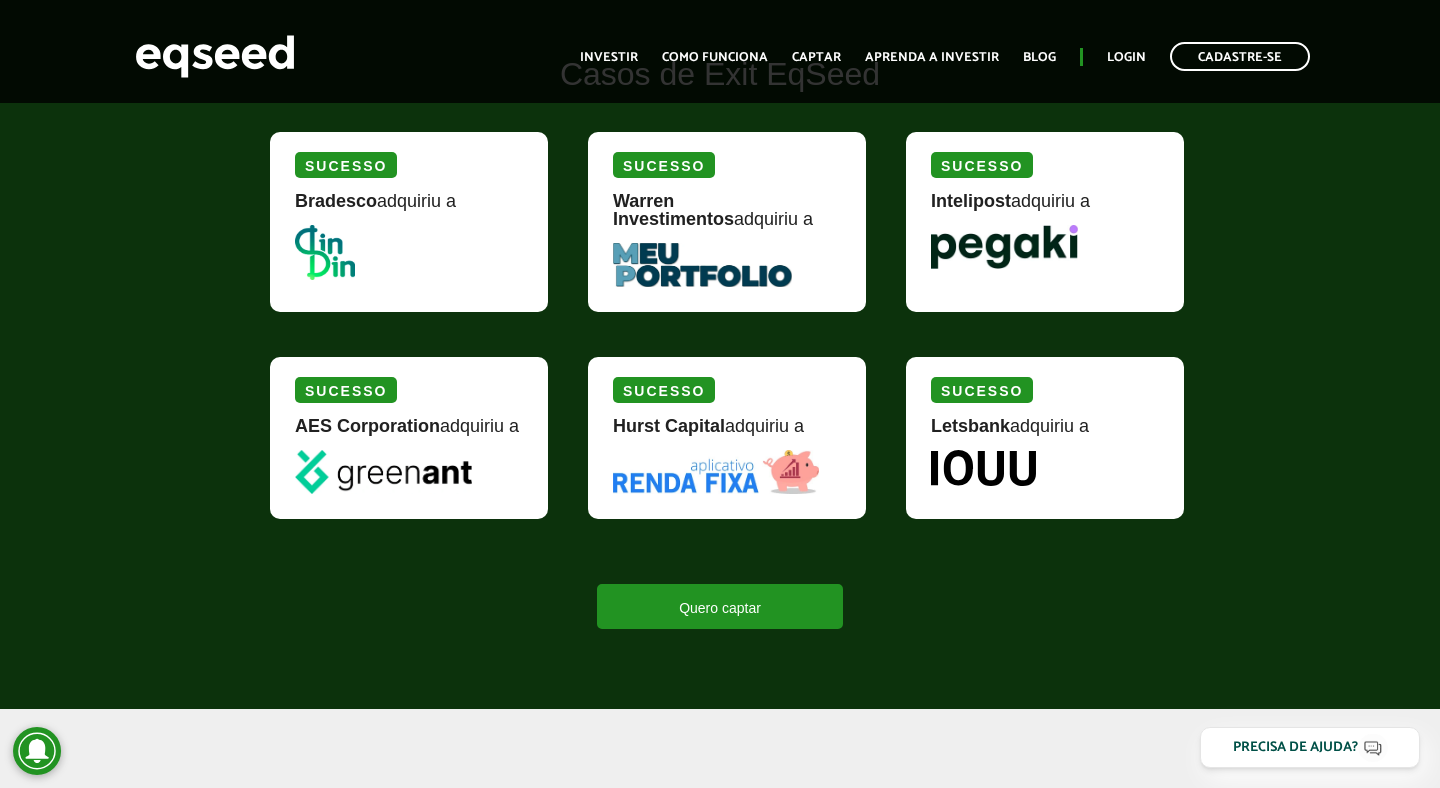 scroll, scrollTop: 2550, scrollLeft: 0, axis: vertical 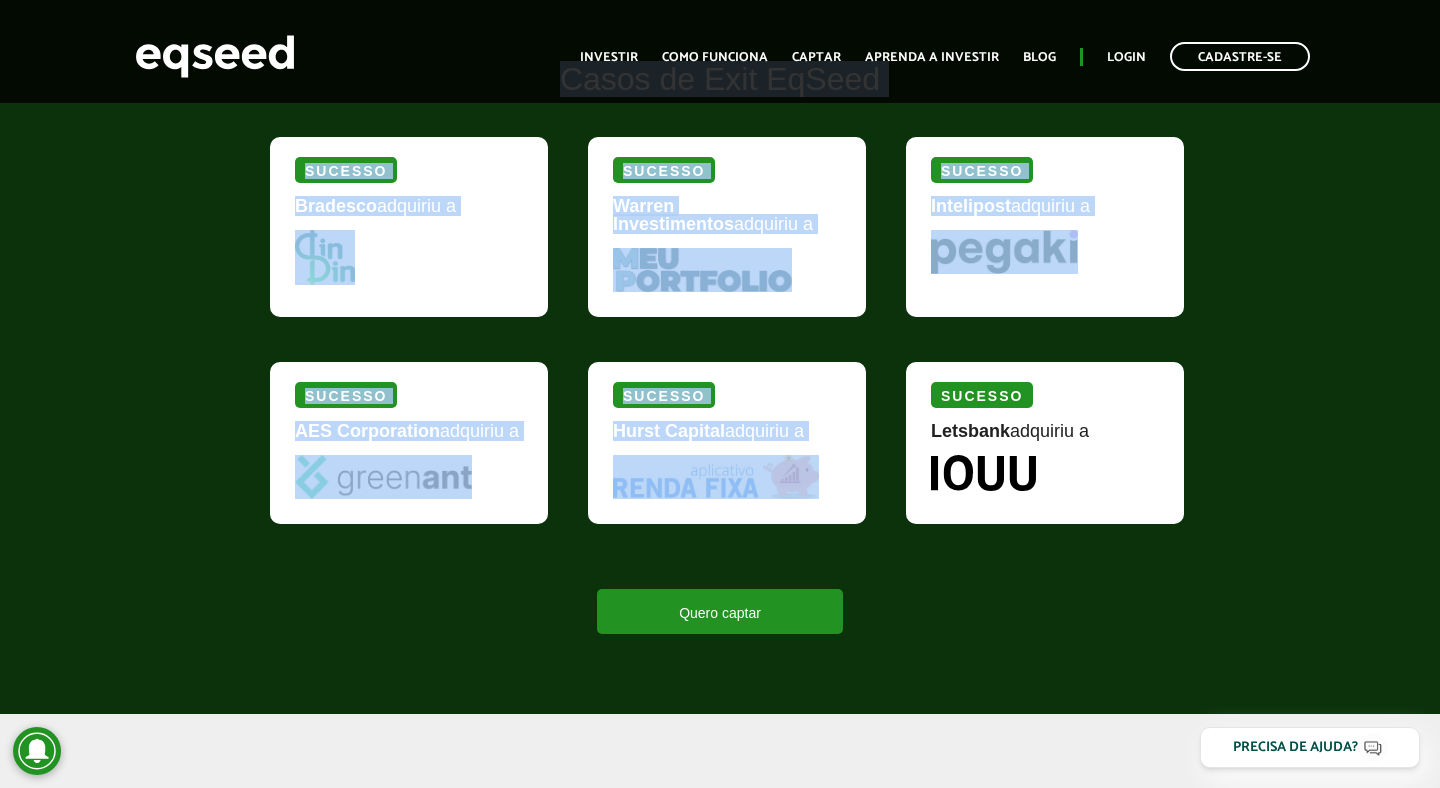 drag, startPoint x: 207, startPoint y: 176, endPoint x: 682, endPoint y: 503, distance: 576.6749 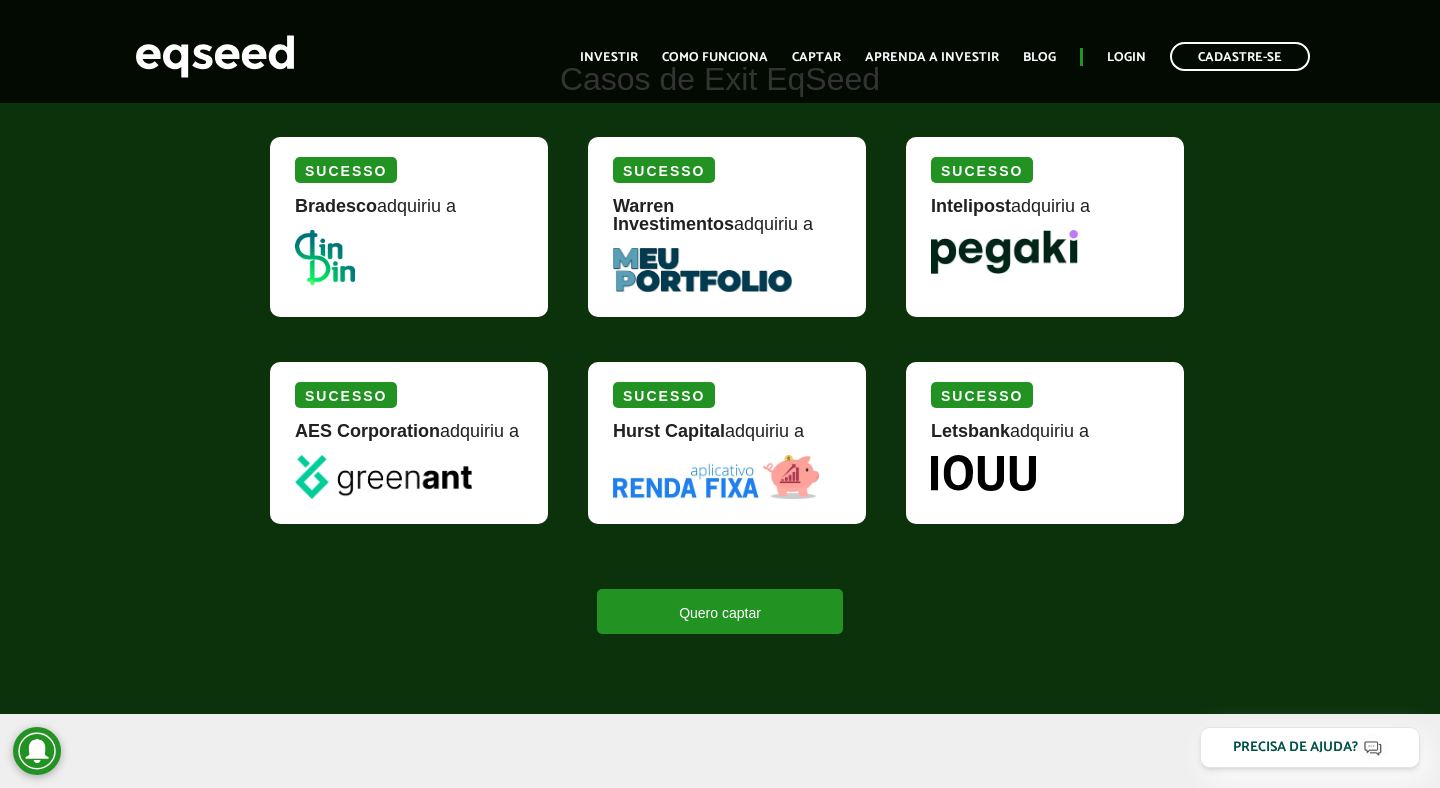 click on "Casos de Exit EqSeed
Sucesso
Bradesco  adquiriu a
Sucesso
Warren Investimentos  adquiriu a
Sucesso
Intelipost  adquiriu a
Sucesso
AES Corporation  adquiriu a
Sucesso
Hurst Capital  adquiriu a
Sucesso" at bounding box center (720, 348) 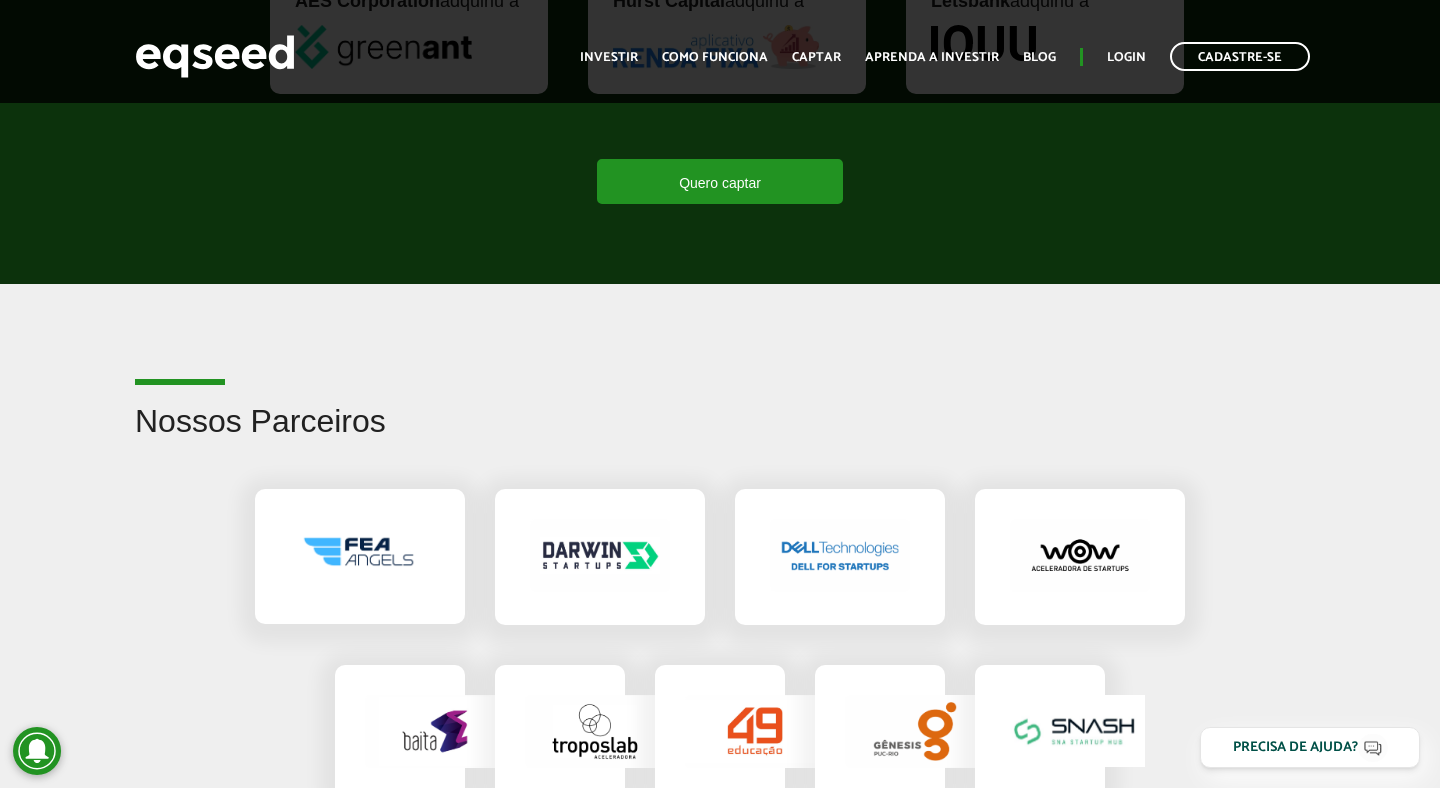 scroll, scrollTop: 3154, scrollLeft: 0, axis: vertical 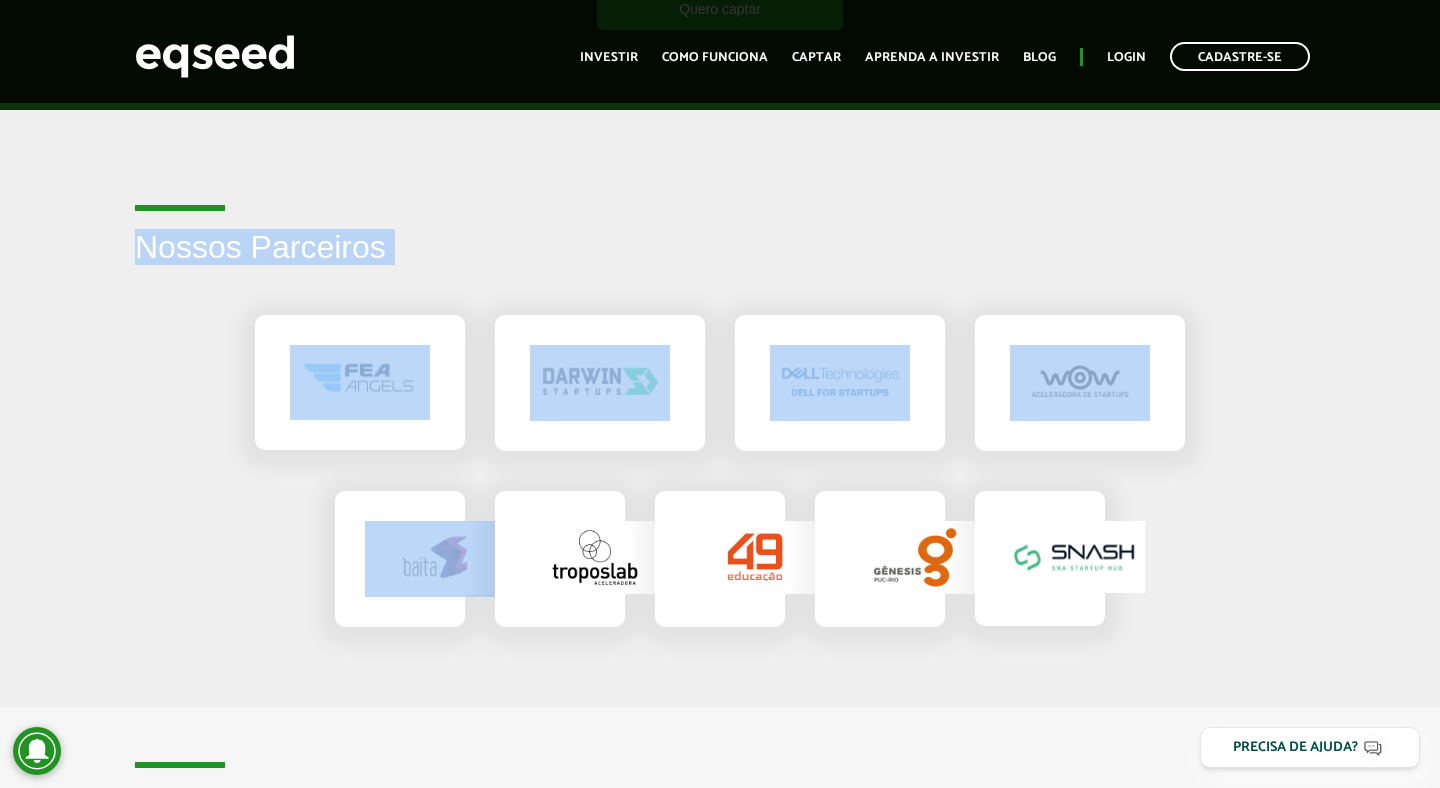 drag, startPoint x: 90, startPoint y: 189, endPoint x: 265, endPoint y: 659, distance: 501.52267 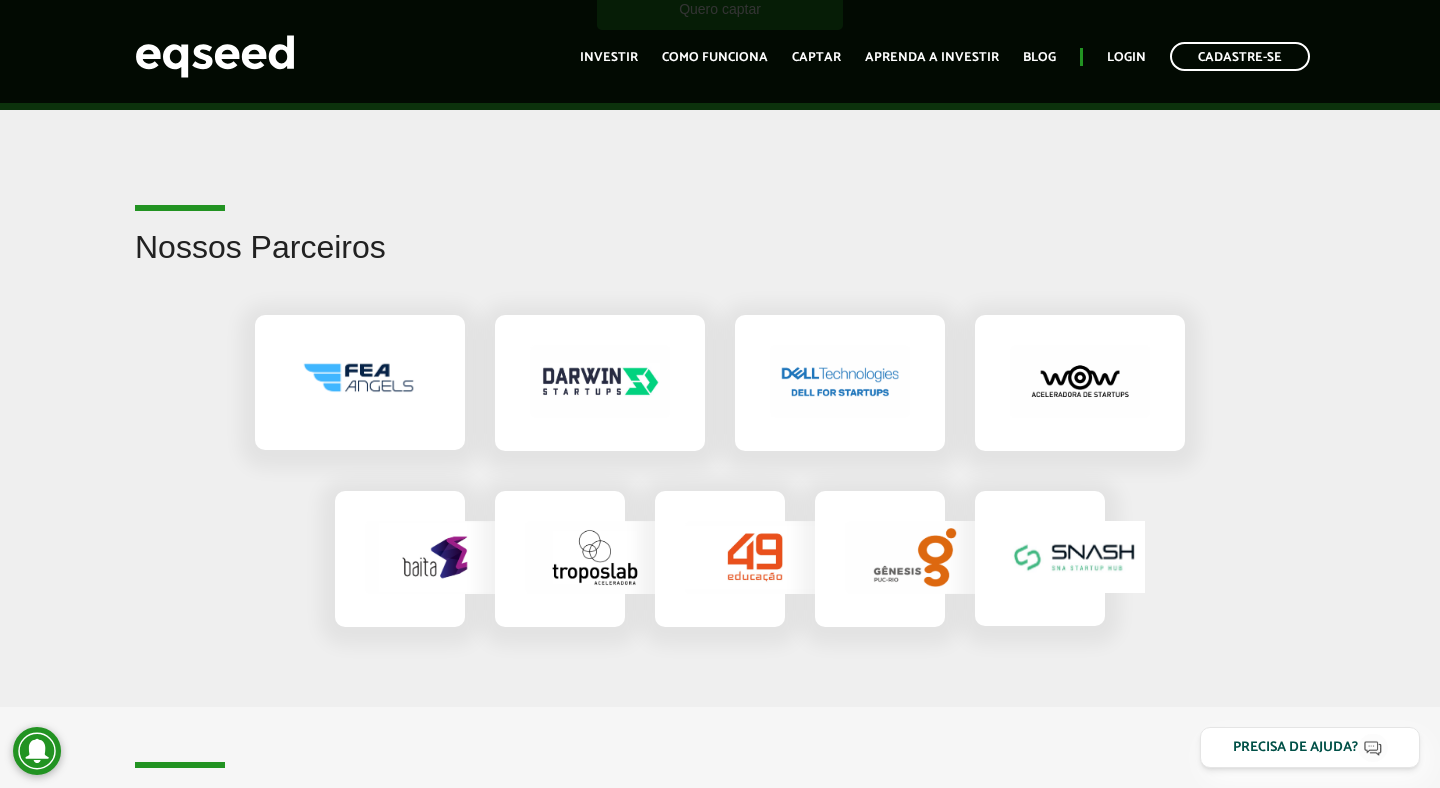 click at bounding box center [720, -1549] 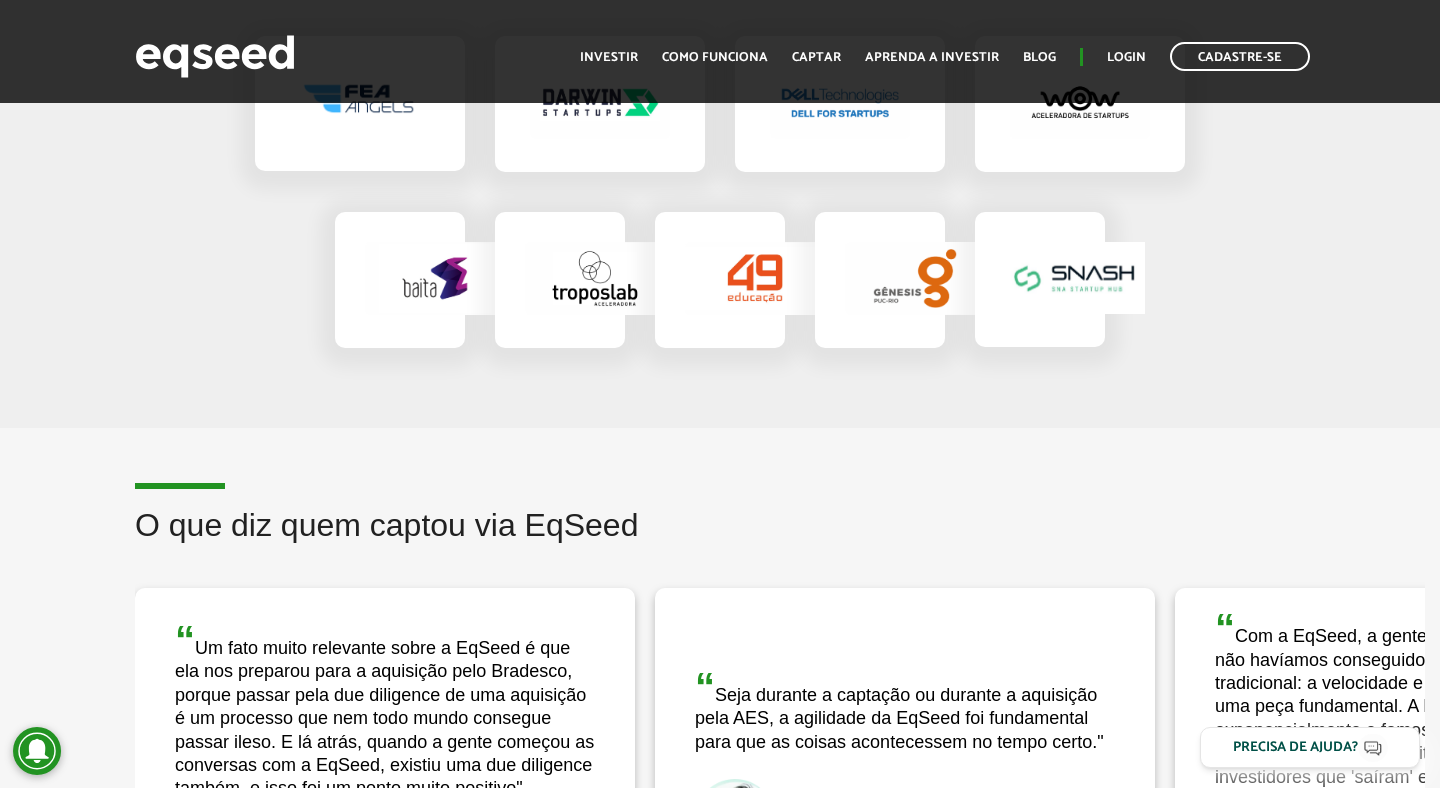 scroll, scrollTop: 3892, scrollLeft: 0, axis: vertical 